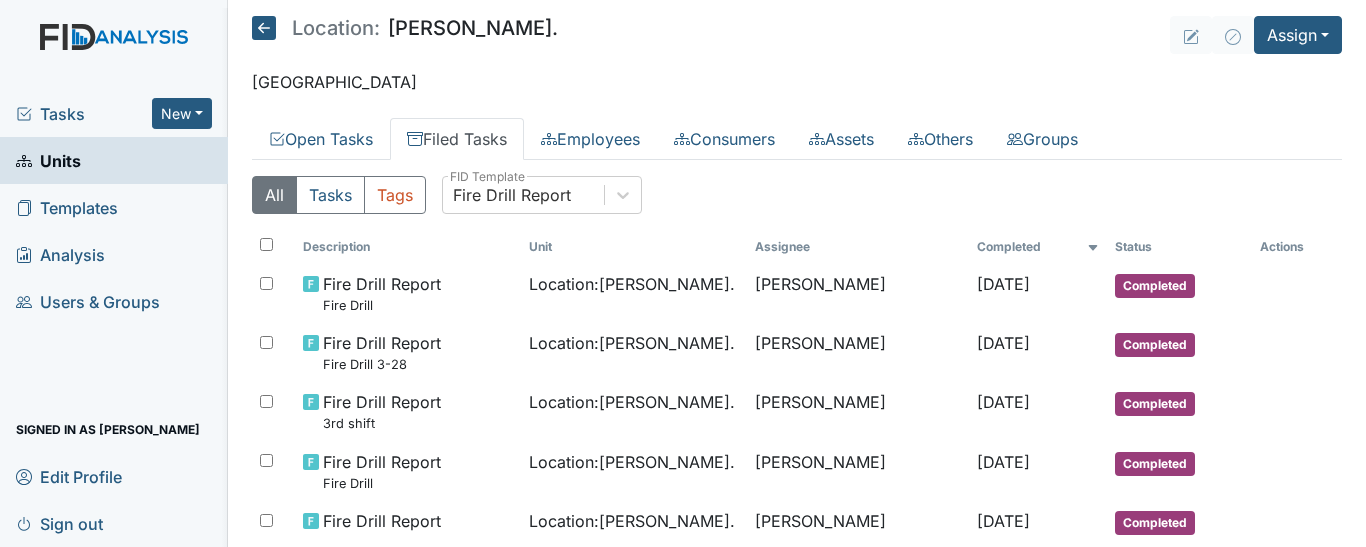 scroll, scrollTop: 0, scrollLeft: 0, axis: both 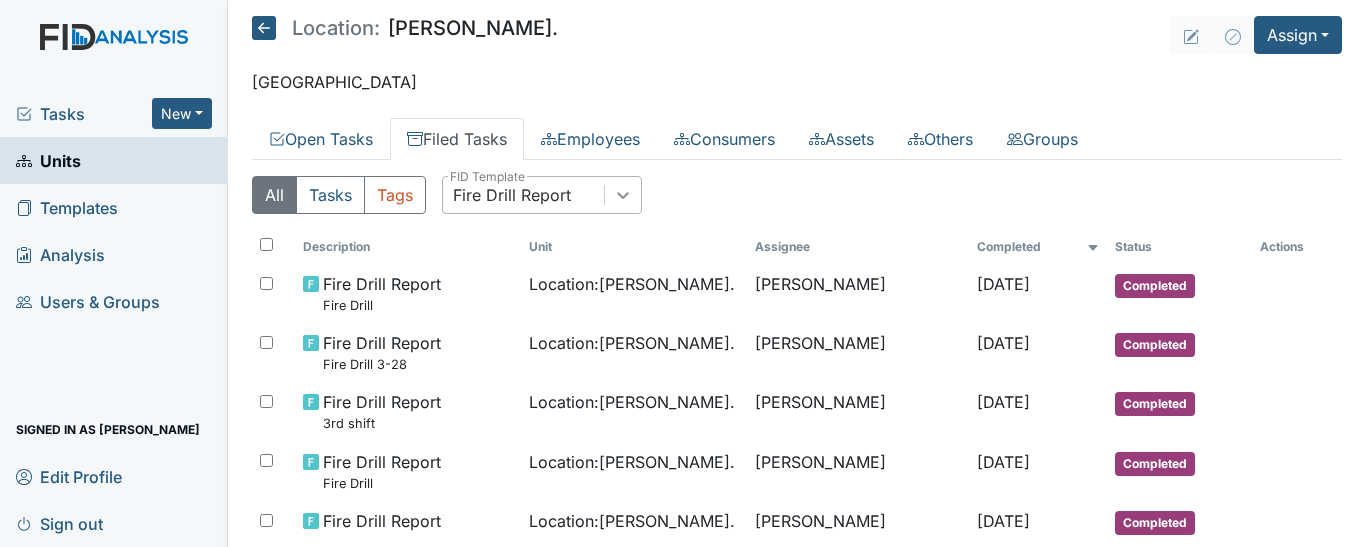 click 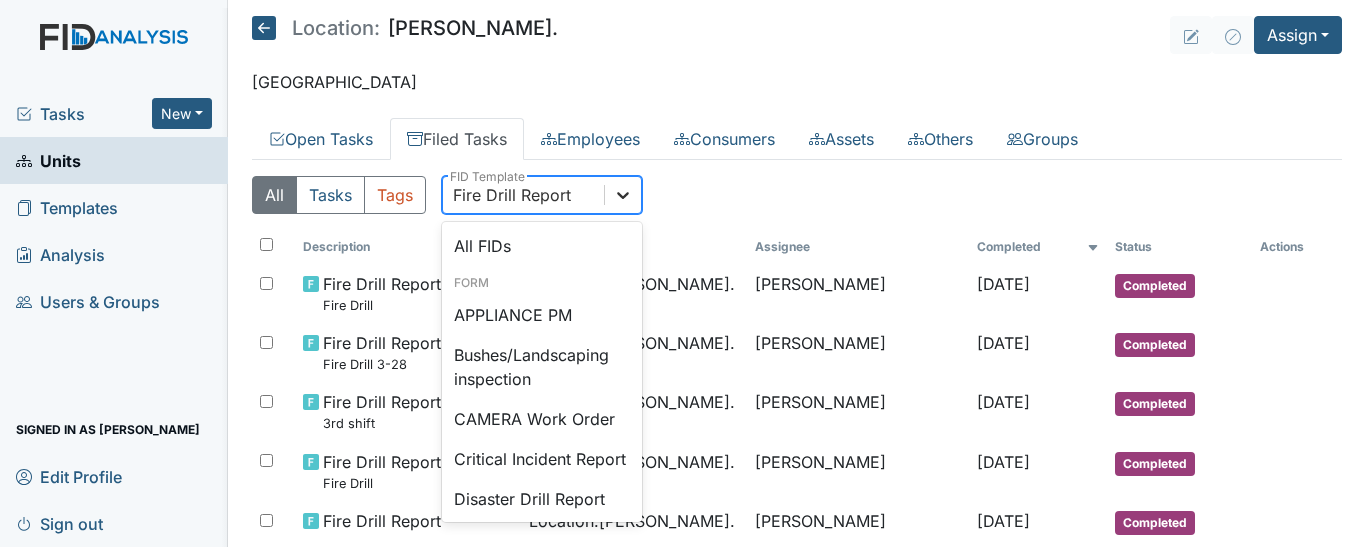 scroll, scrollTop: 178, scrollLeft: 0, axis: vertical 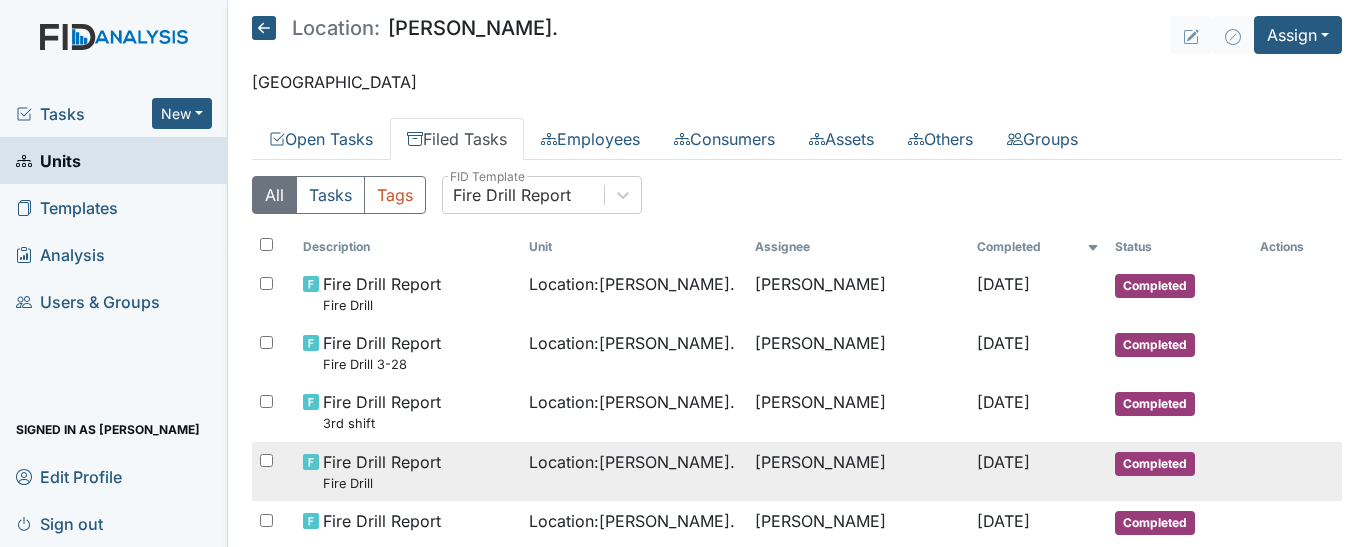 click on "Location :  [PERSON_NAME]." at bounding box center [634, 471] 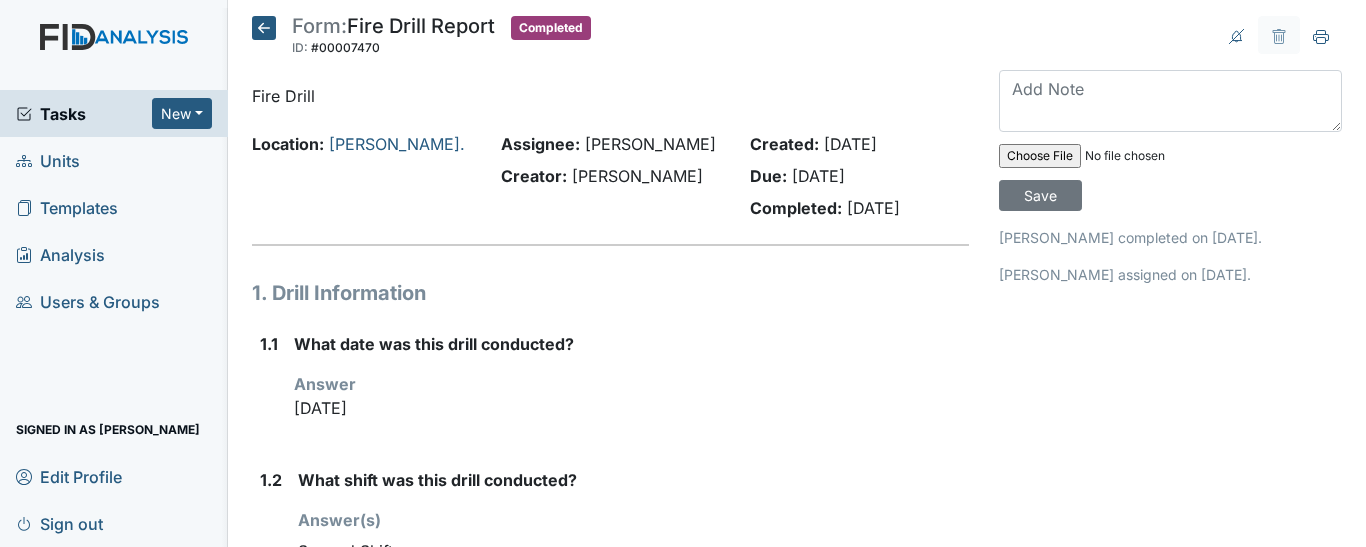 scroll, scrollTop: 0, scrollLeft: 0, axis: both 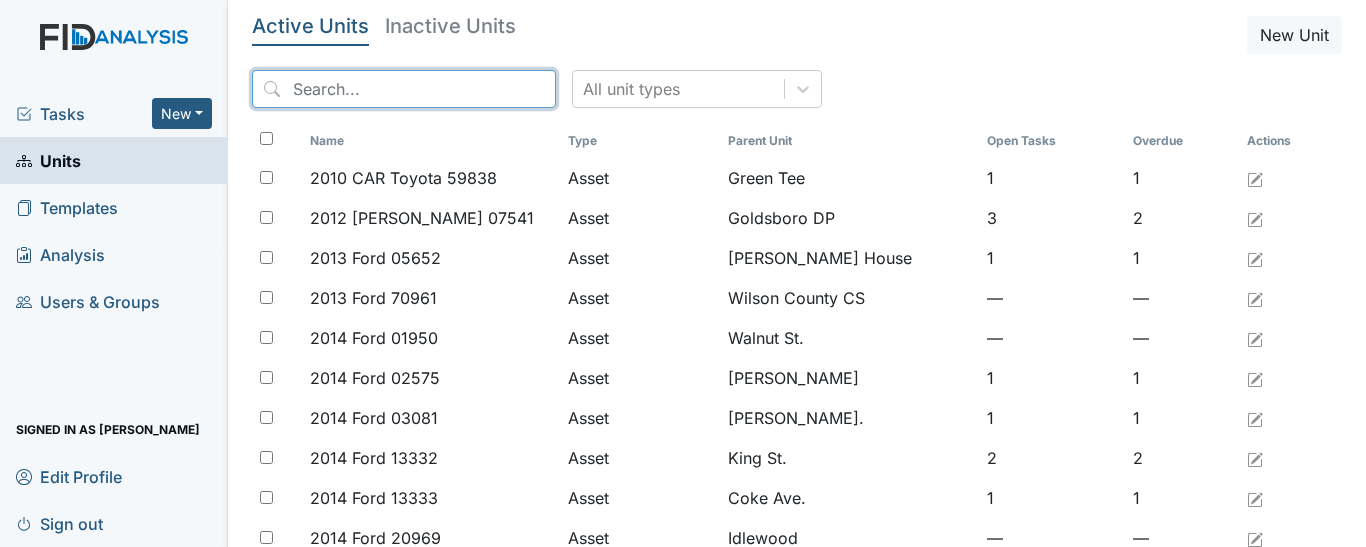 click at bounding box center (404, 89) 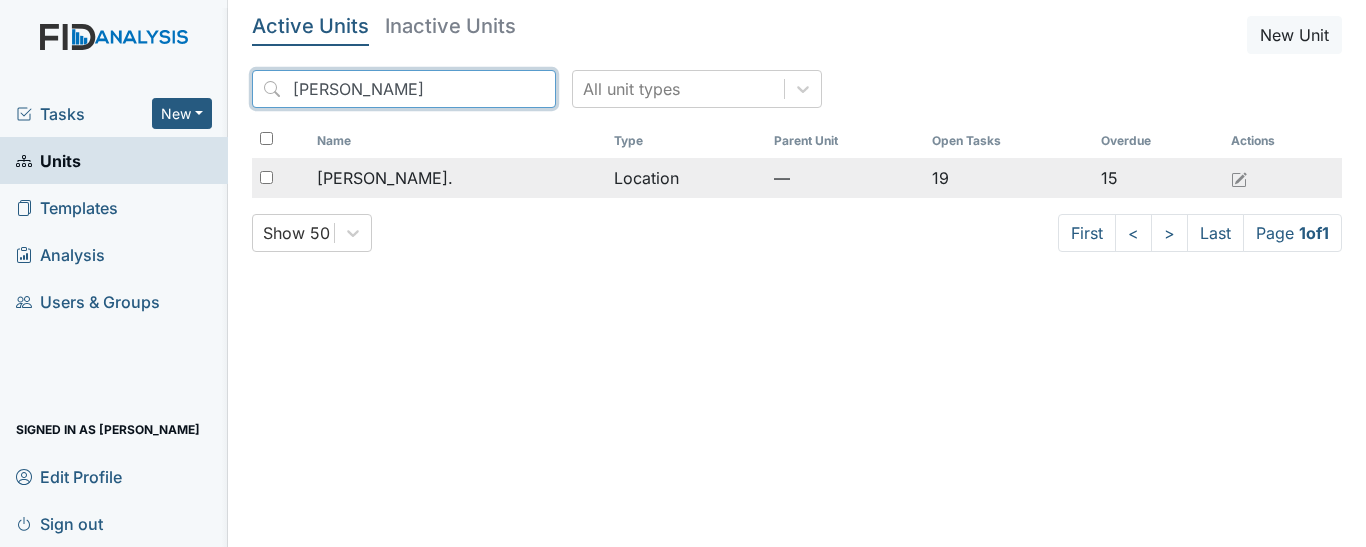 type on "william s" 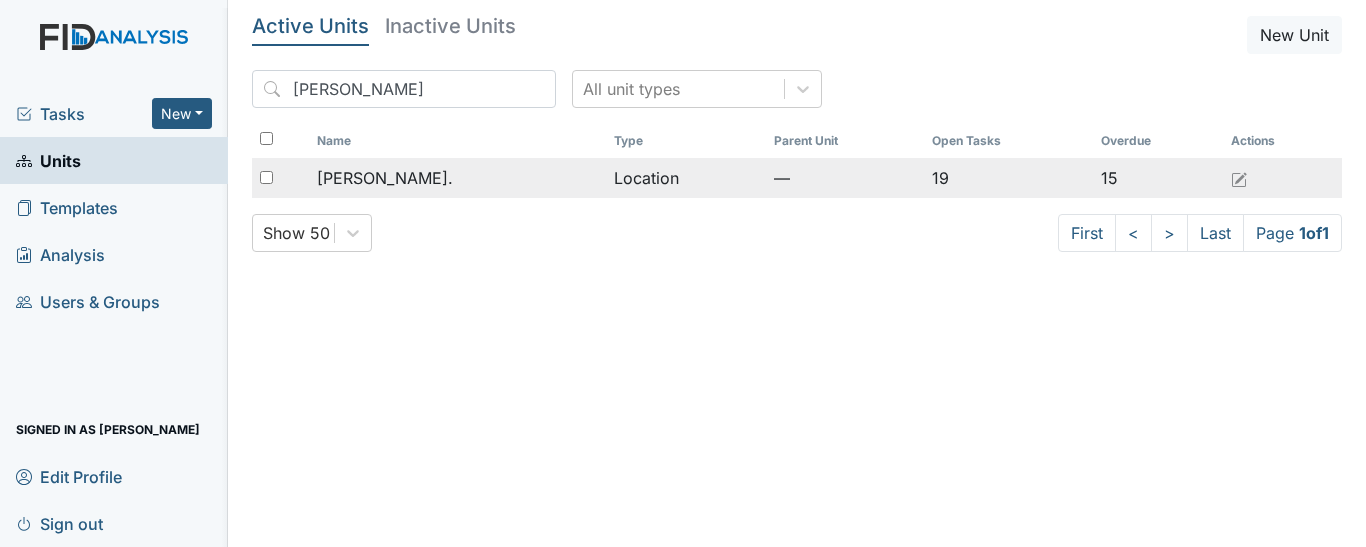 click on "[PERSON_NAME]." at bounding box center [457, 178] 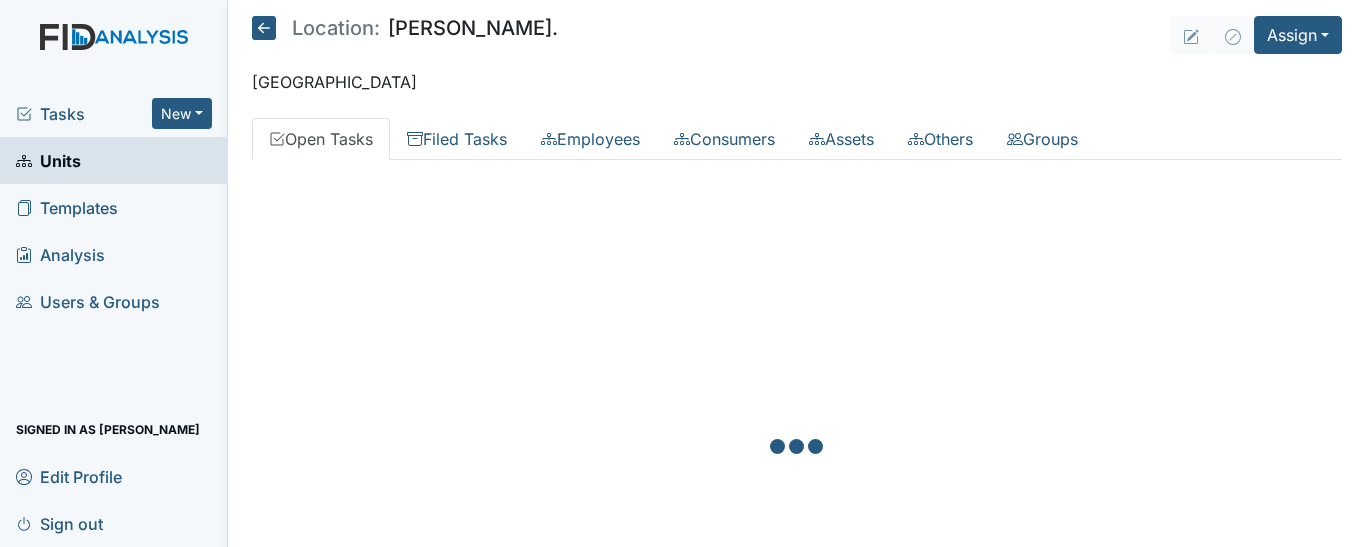 scroll, scrollTop: 0, scrollLeft: 0, axis: both 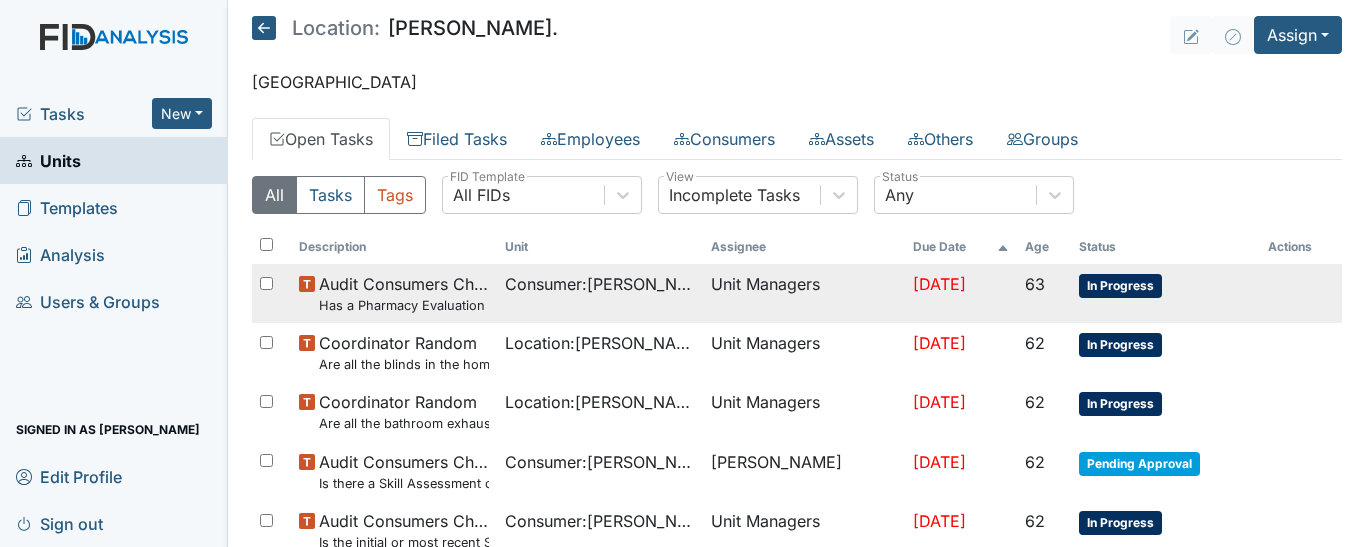 click on "Consumer :  Byas, Rodney" at bounding box center [600, 293] 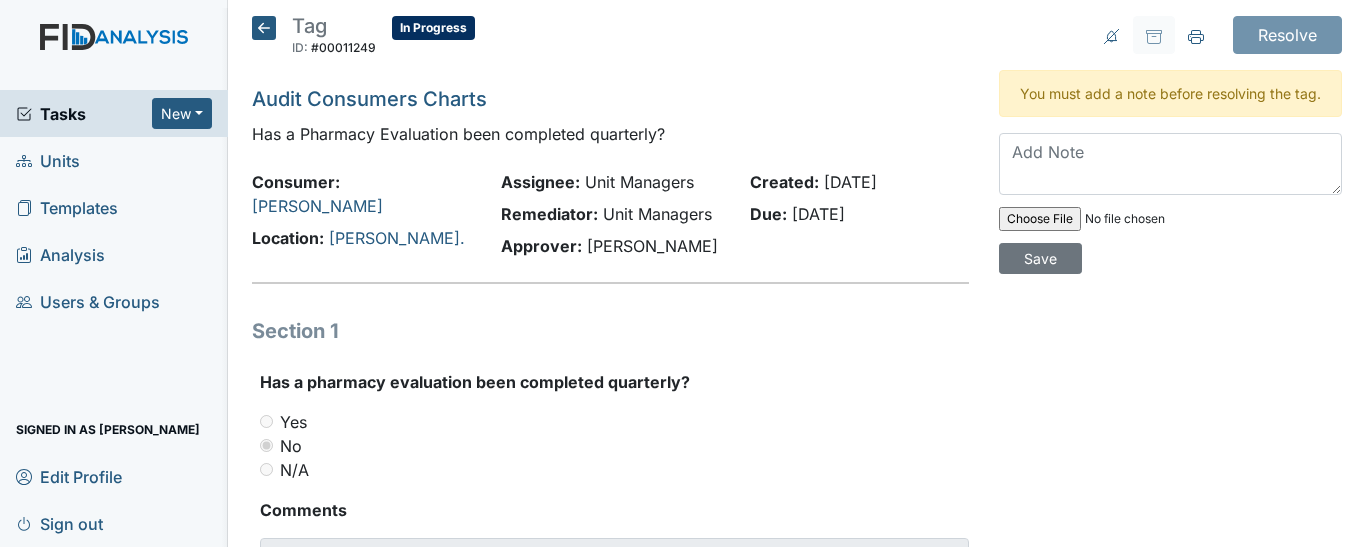 scroll, scrollTop: 0, scrollLeft: 0, axis: both 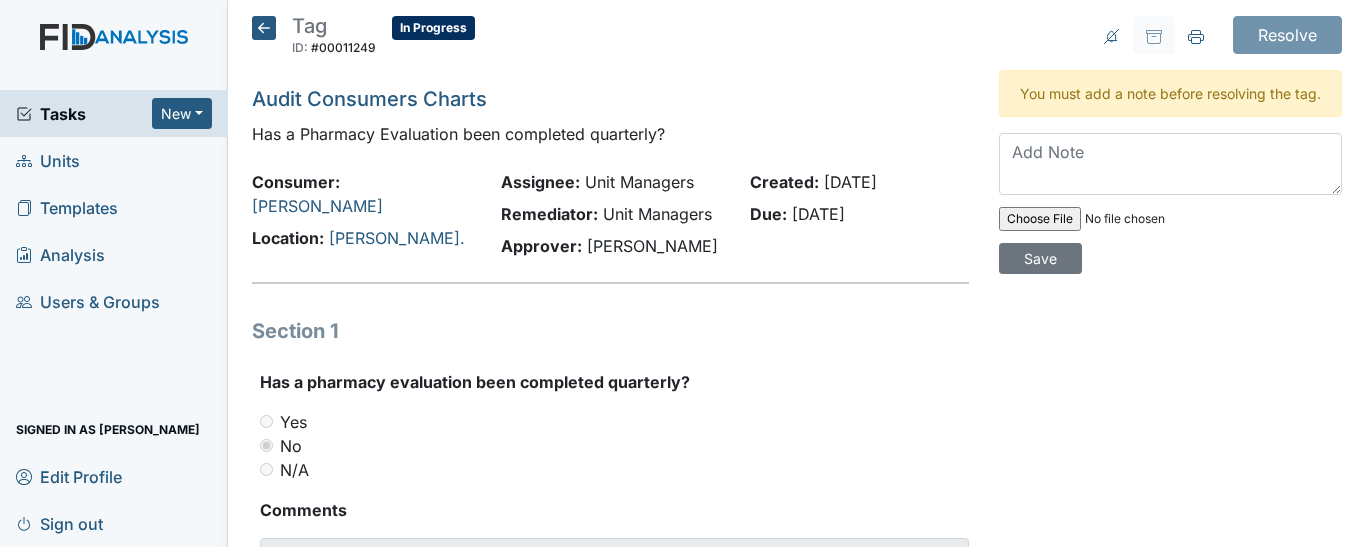 click on "Templates" at bounding box center (114, 207) 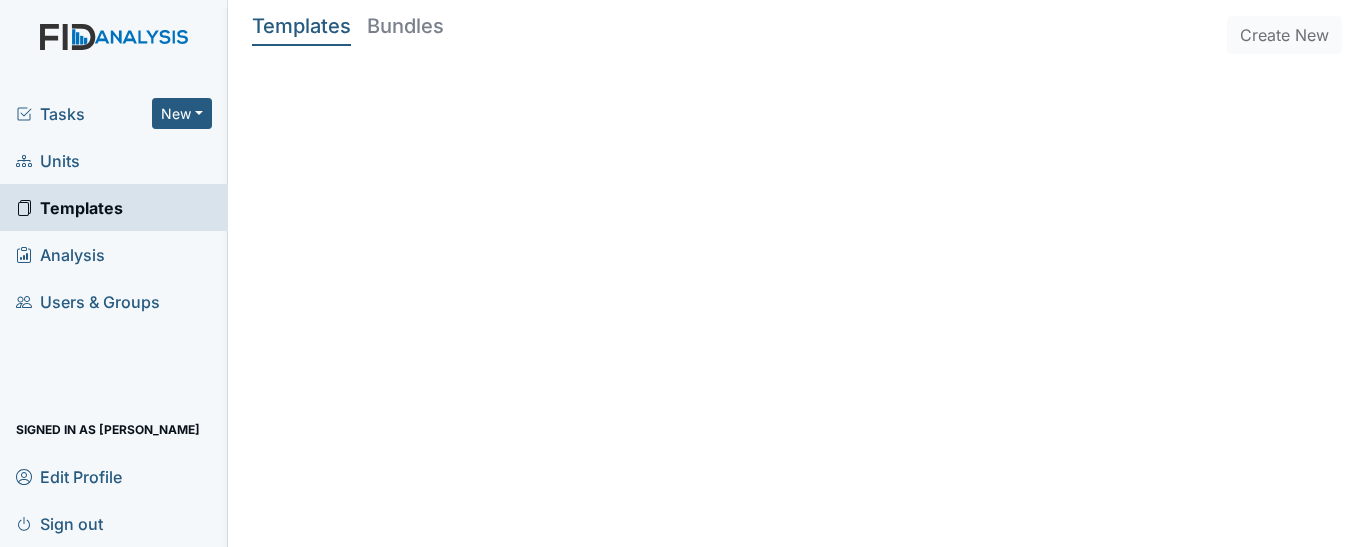 scroll, scrollTop: 0, scrollLeft: 0, axis: both 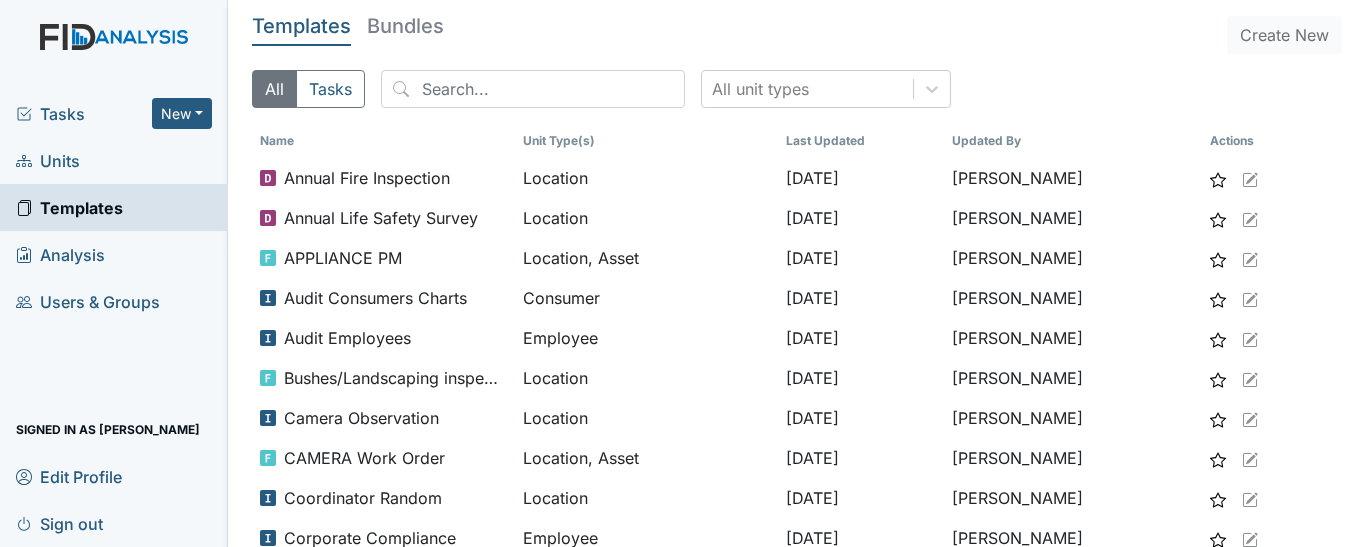 click on "Units" at bounding box center [114, 160] 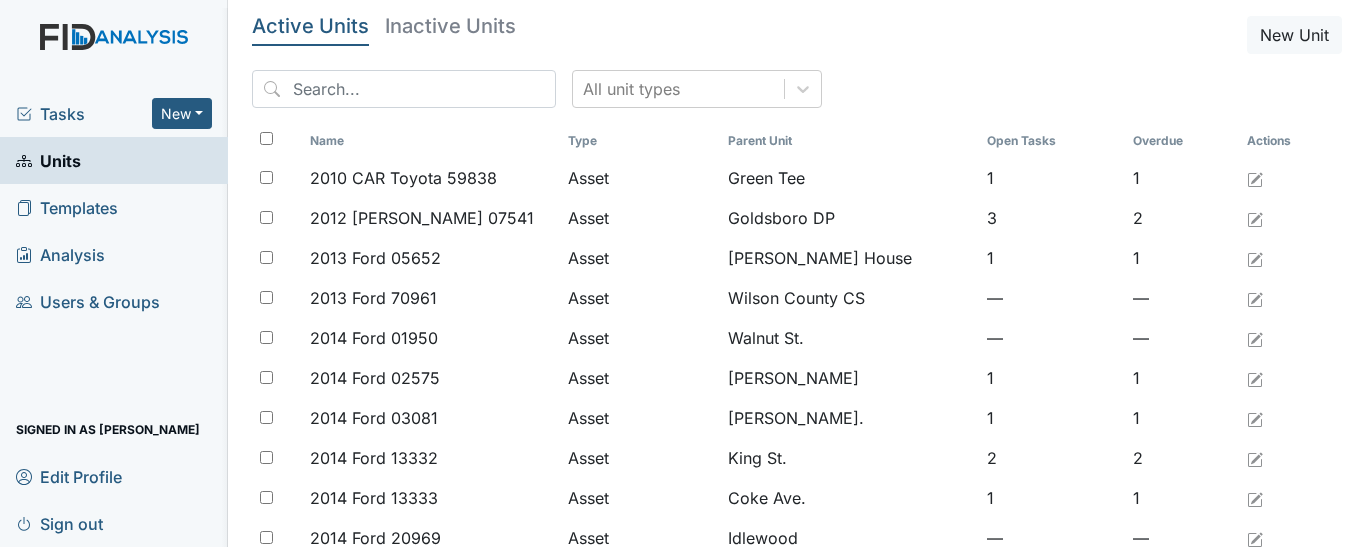 scroll, scrollTop: 0, scrollLeft: 0, axis: both 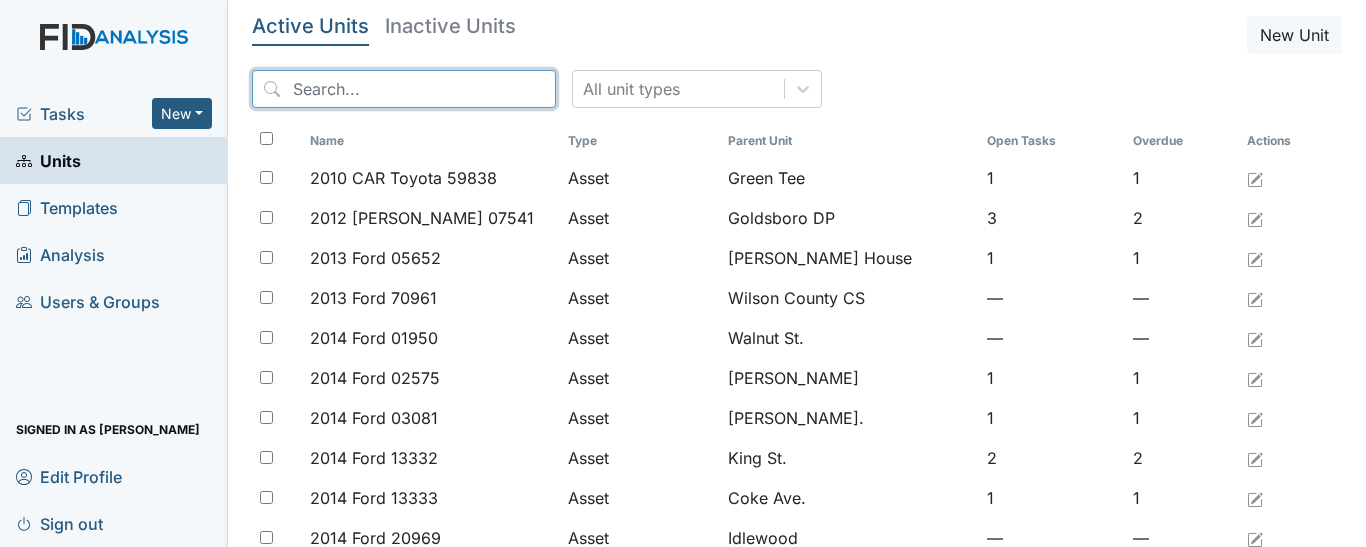 click at bounding box center [404, 89] 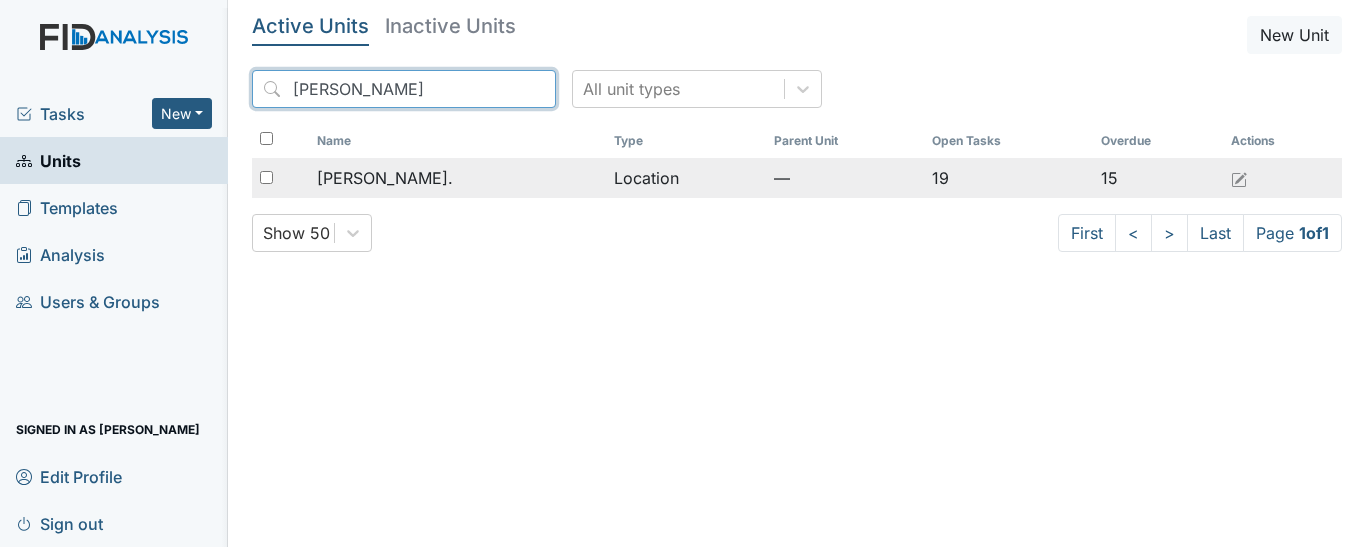 type on "william st" 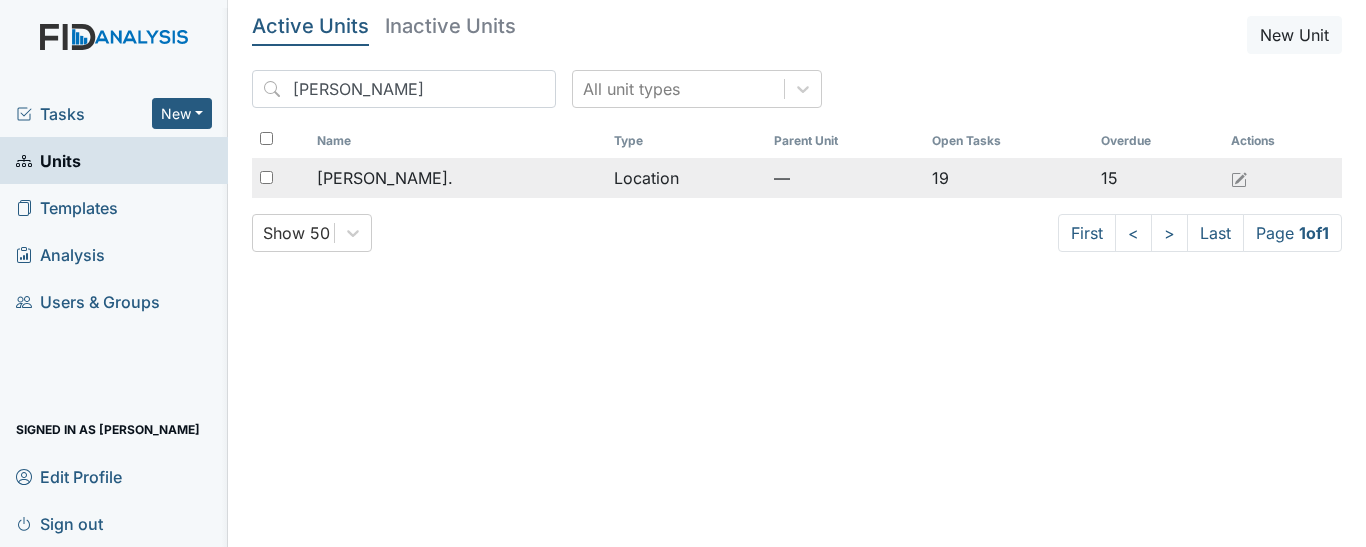 click on "[PERSON_NAME]." at bounding box center [385, 178] 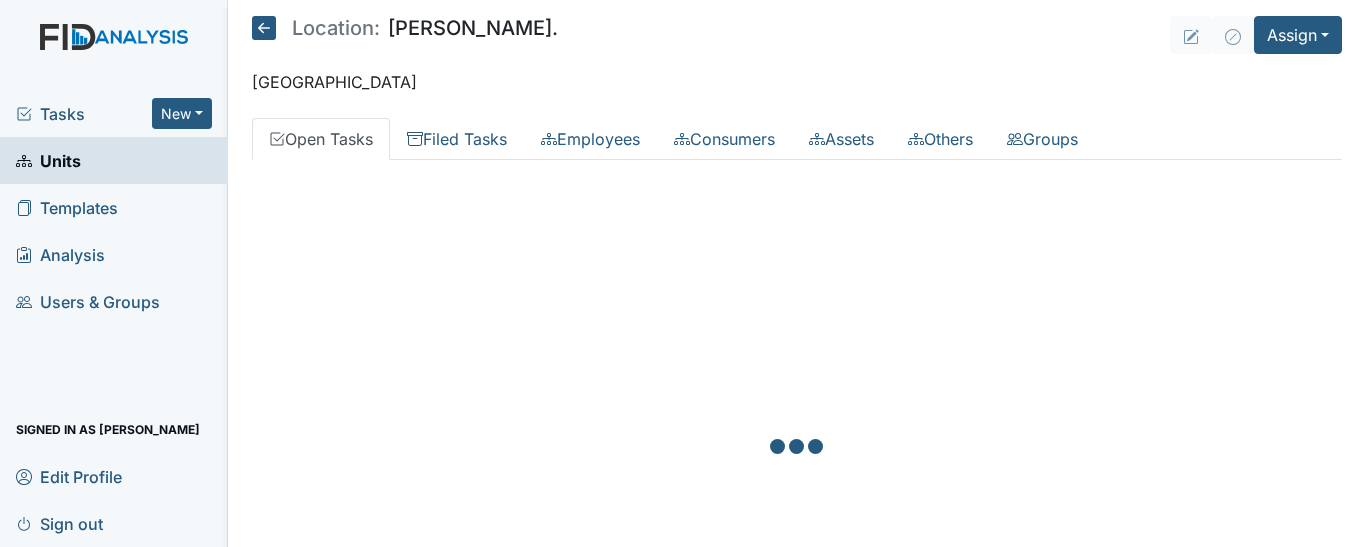 scroll, scrollTop: 0, scrollLeft: 0, axis: both 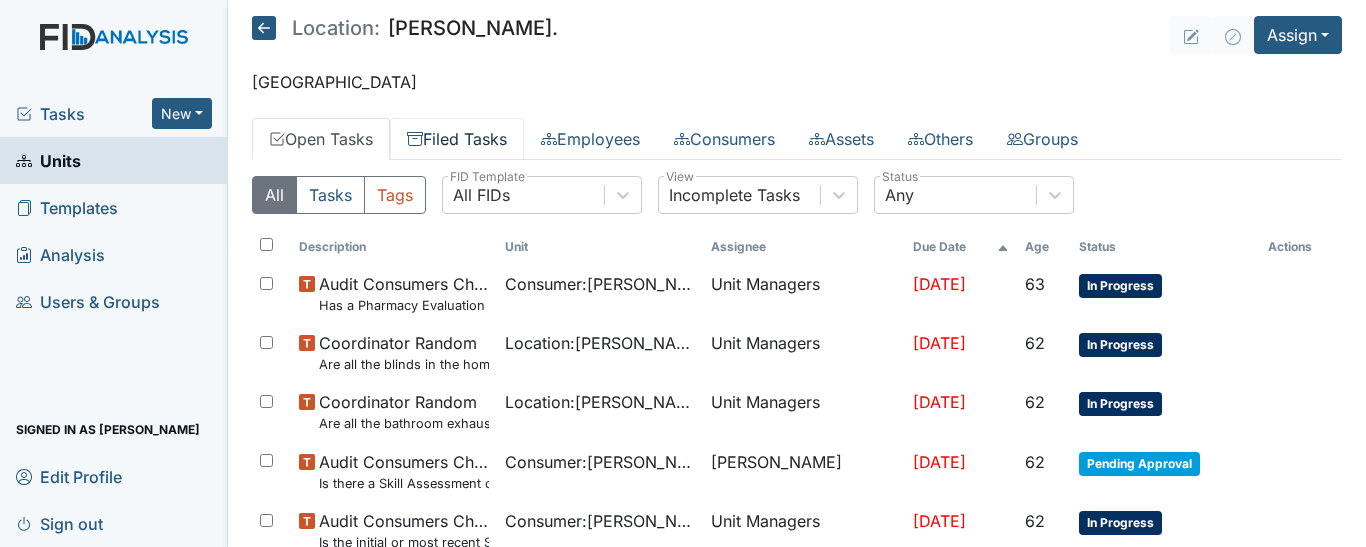 click on "Filed Tasks" at bounding box center (457, 139) 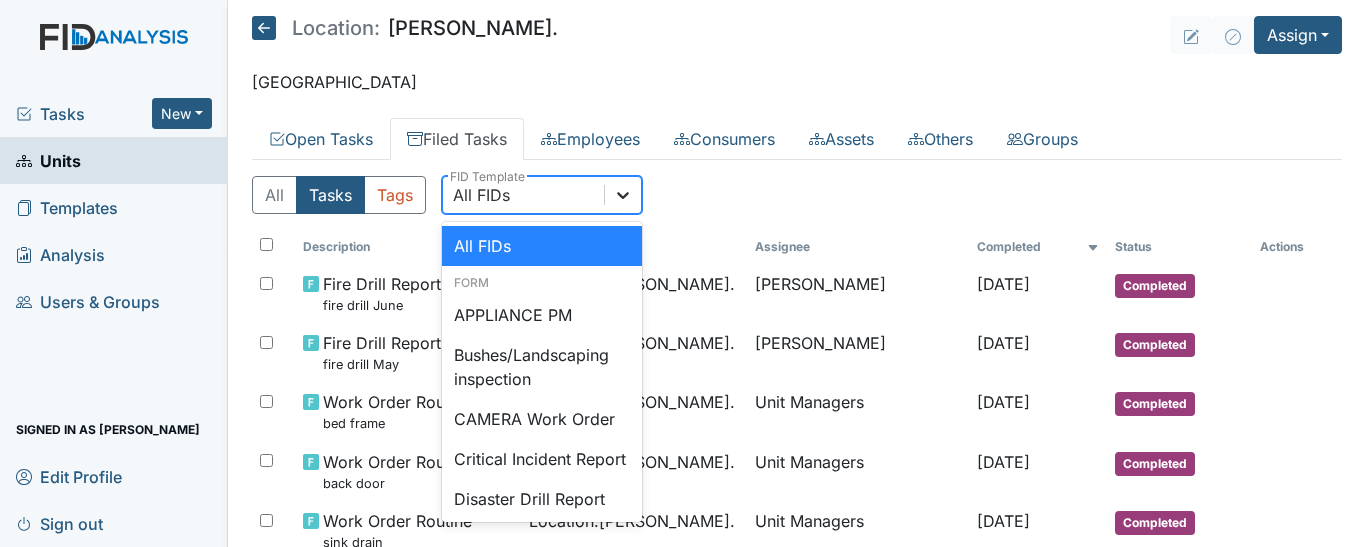 click 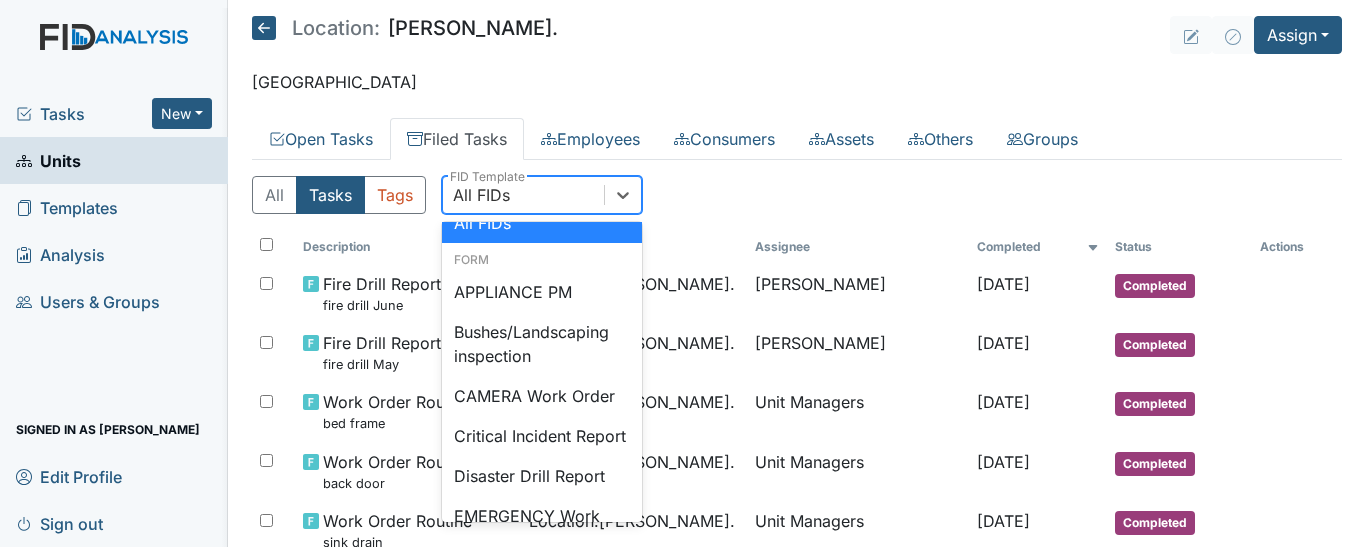 scroll, scrollTop: 40, scrollLeft: 0, axis: vertical 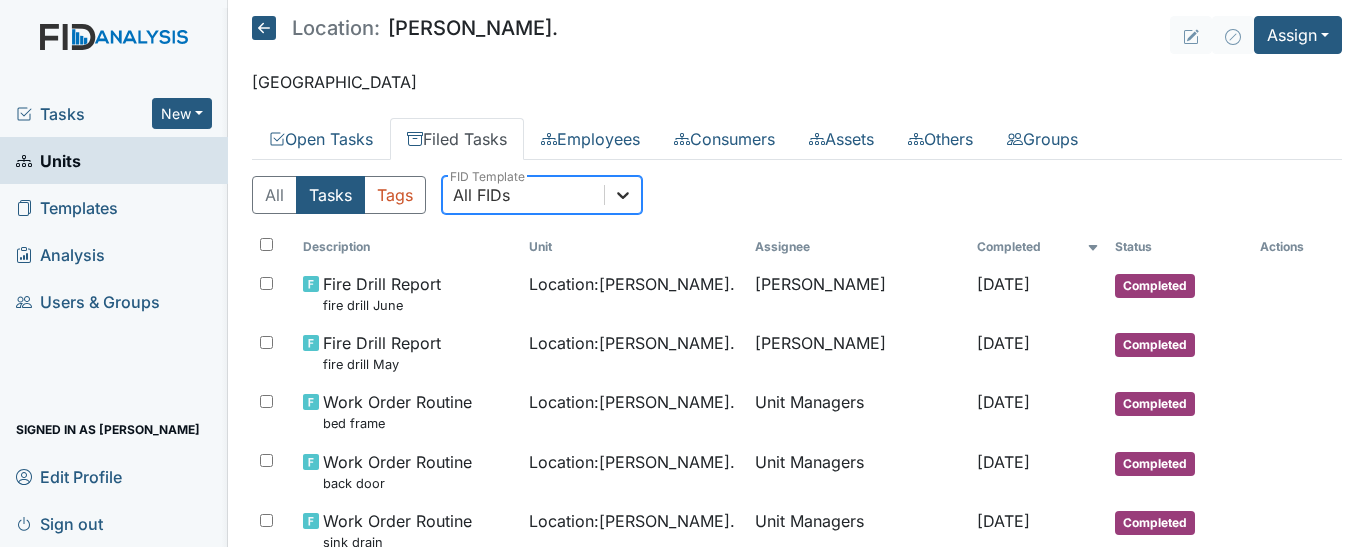 click 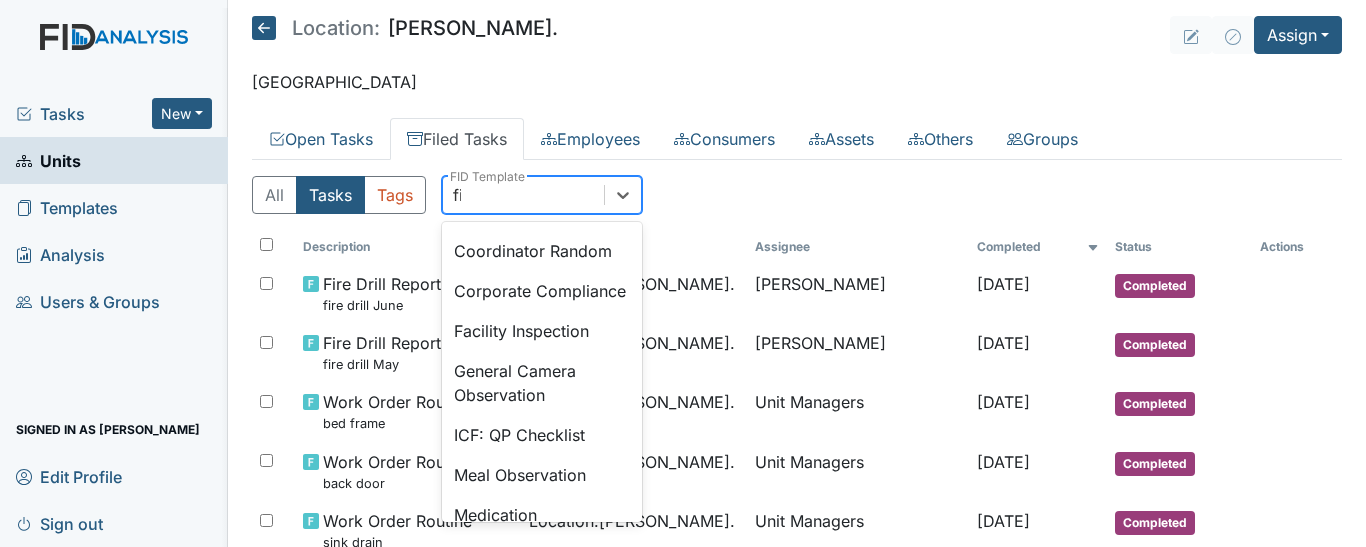 scroll, scrollTop: 0, scrollLeft: 0, axis: both 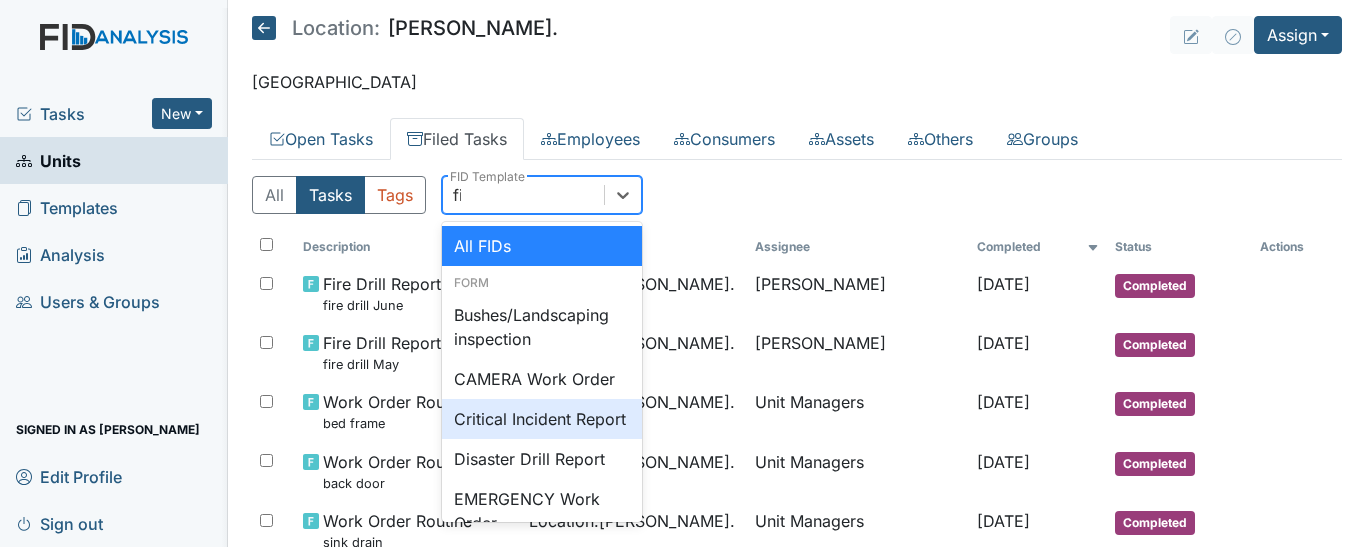 type on "fir" 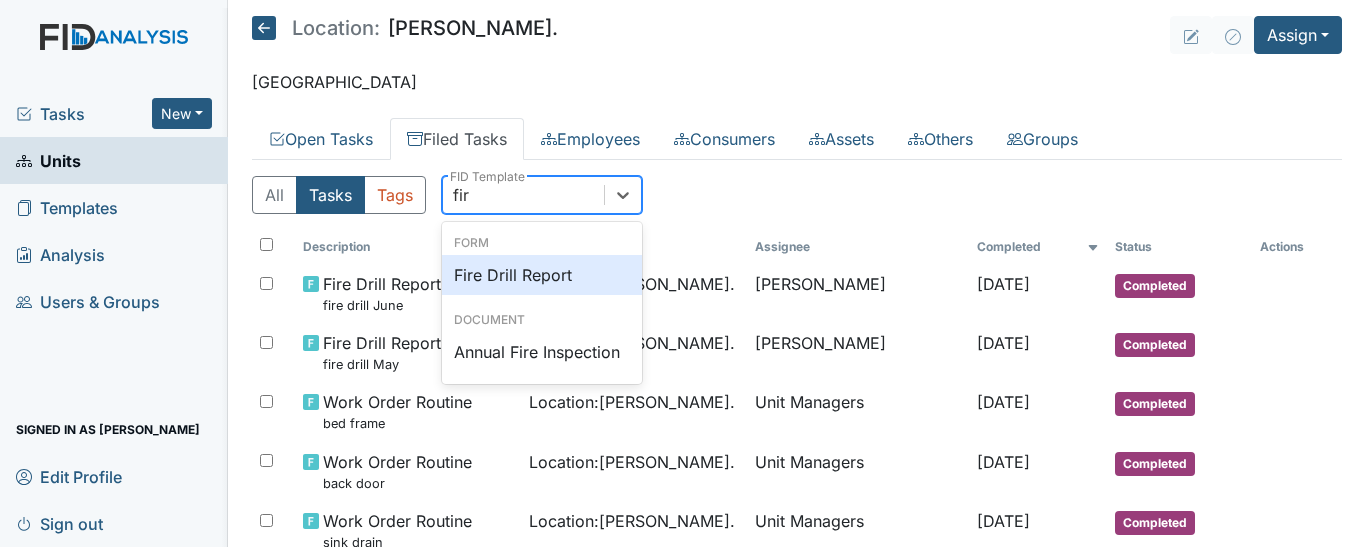 click on "Fire Drill Report" at bounding box center (542, 275) 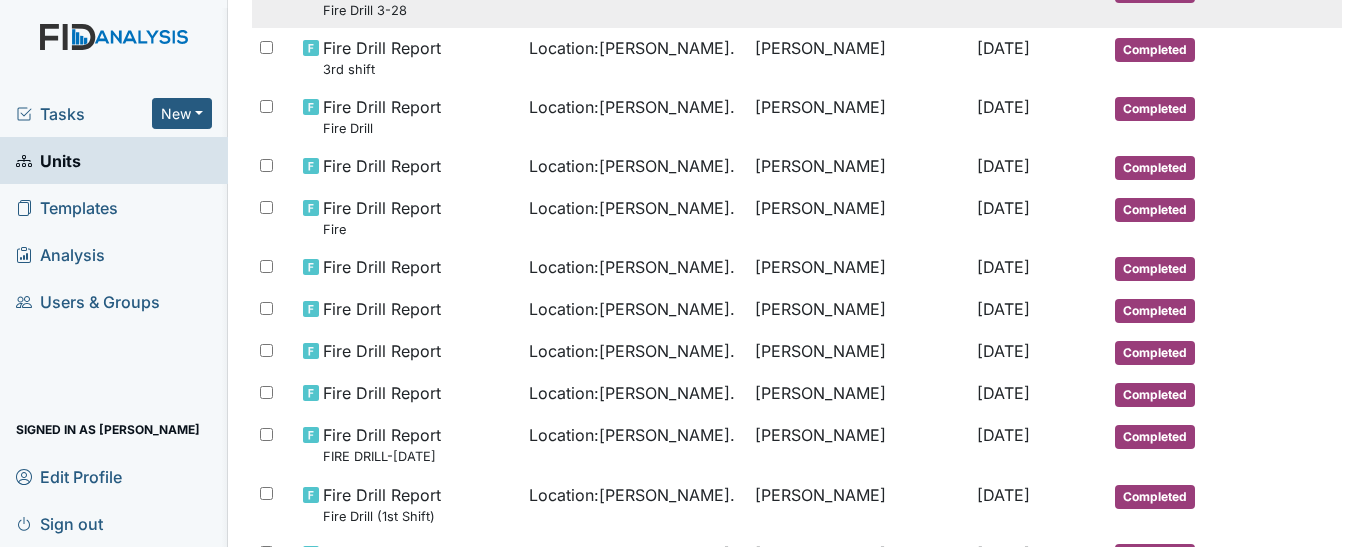 scroll, scrollTop: 480, scrollLeft: 0, axis: vertical 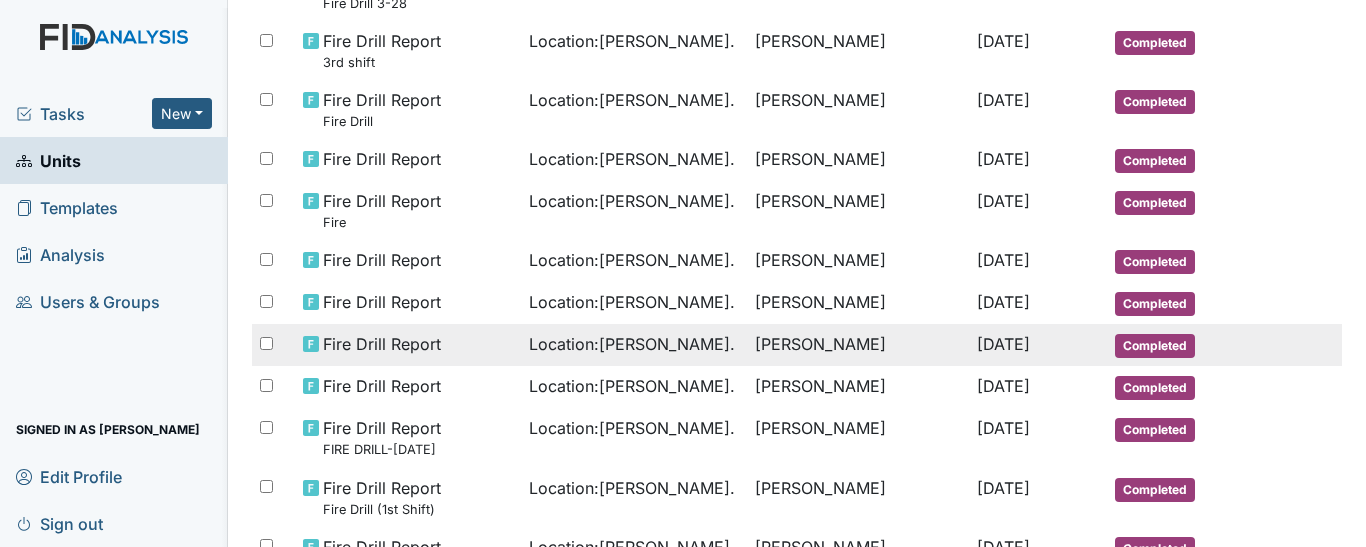 click on "Location :  William St." at bounding box center (634, 345) 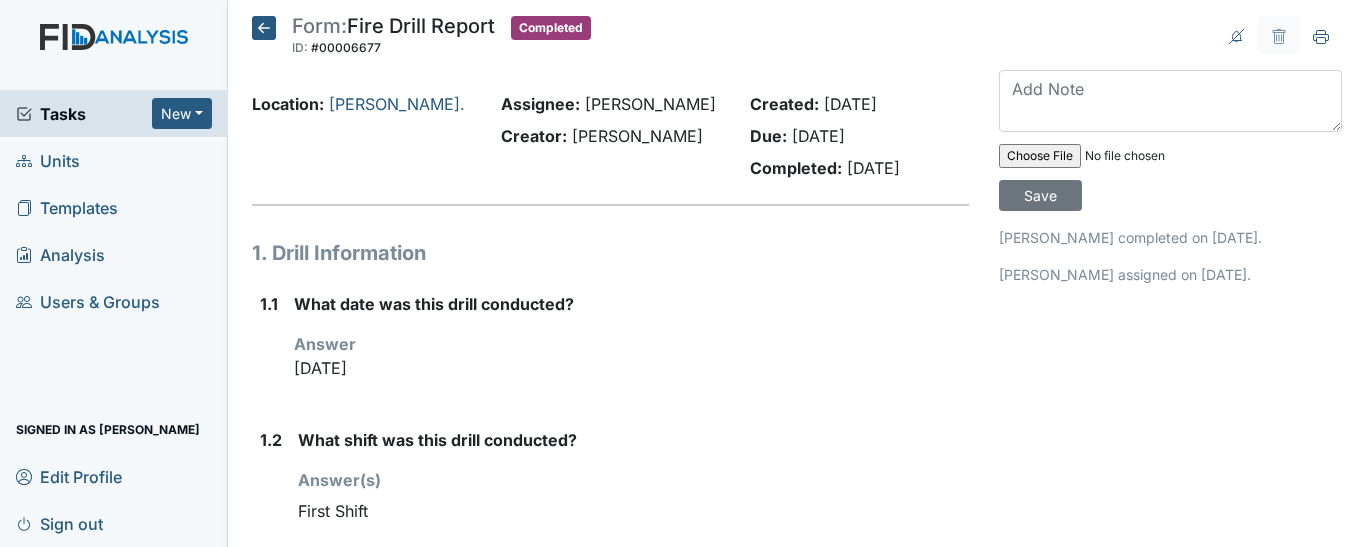 scroll, scrollTop: 0, scrollLeft: 0, axis: both 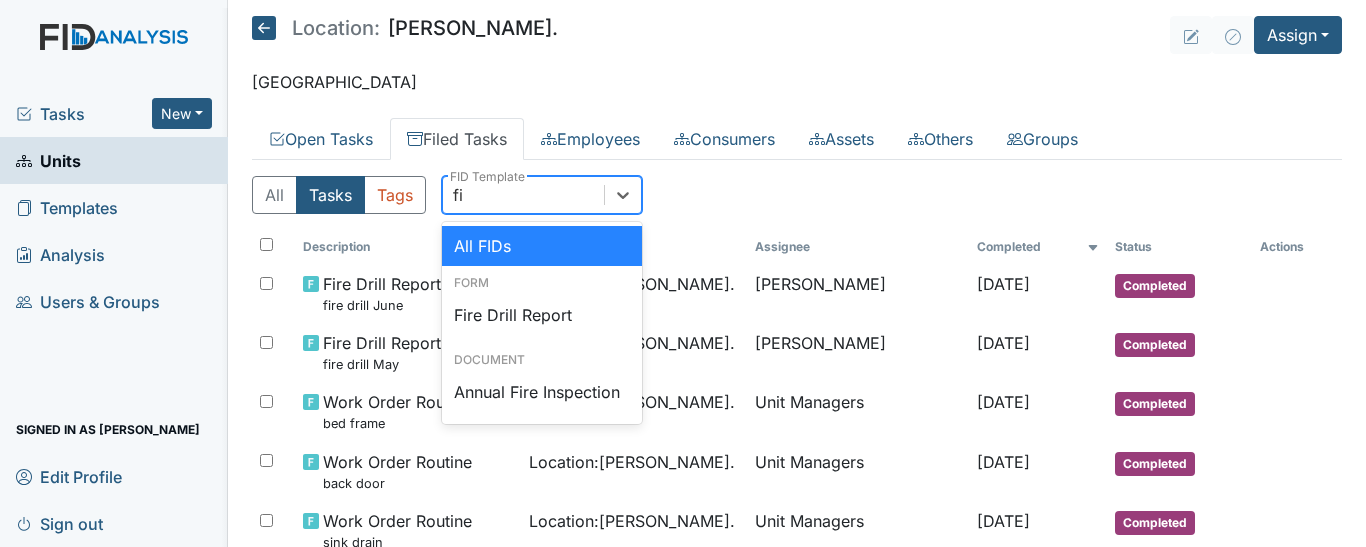type on "fir" 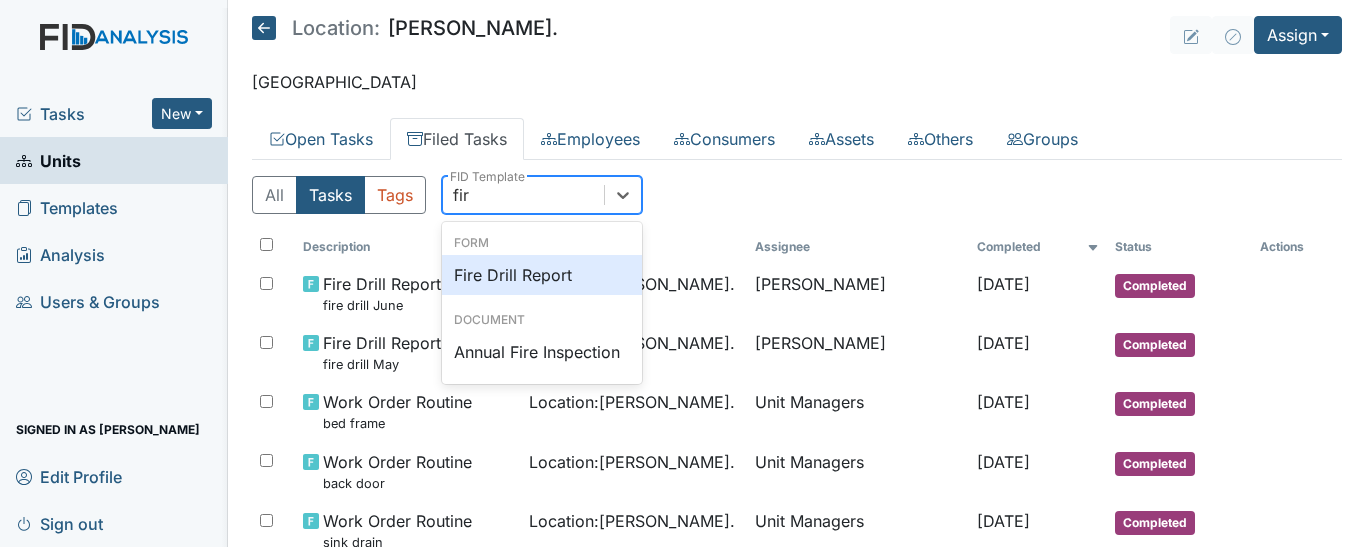 click on "Fire Drill Report" at bounding box center [542, 275] 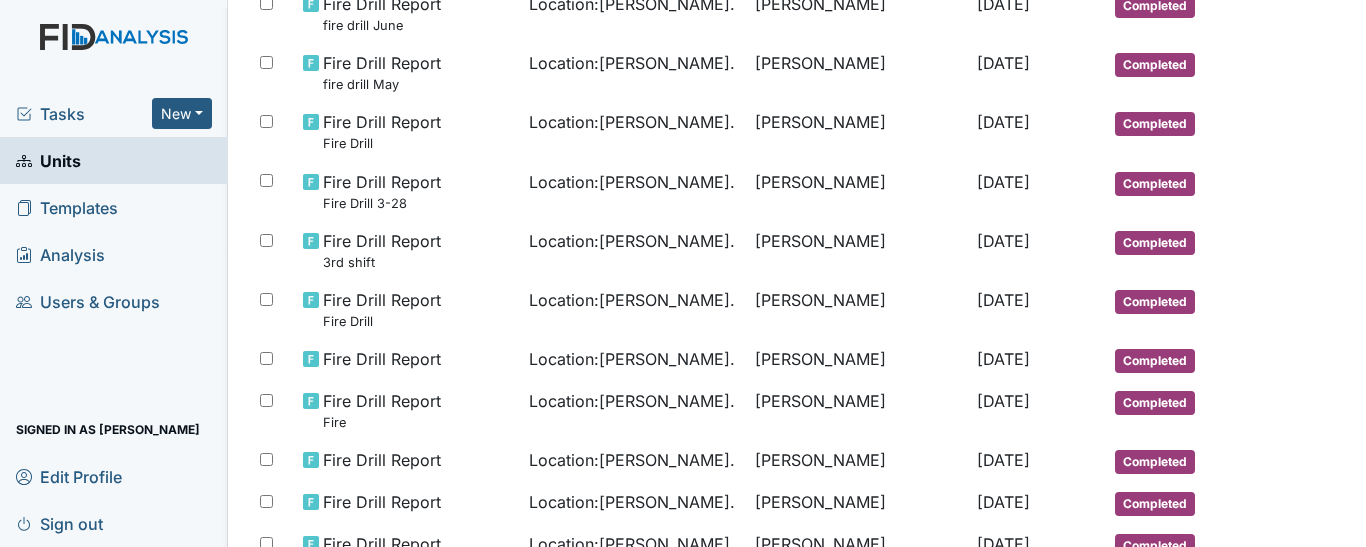 scroll, scrollTop: 276, scrollLeft: 0, axis: vertical 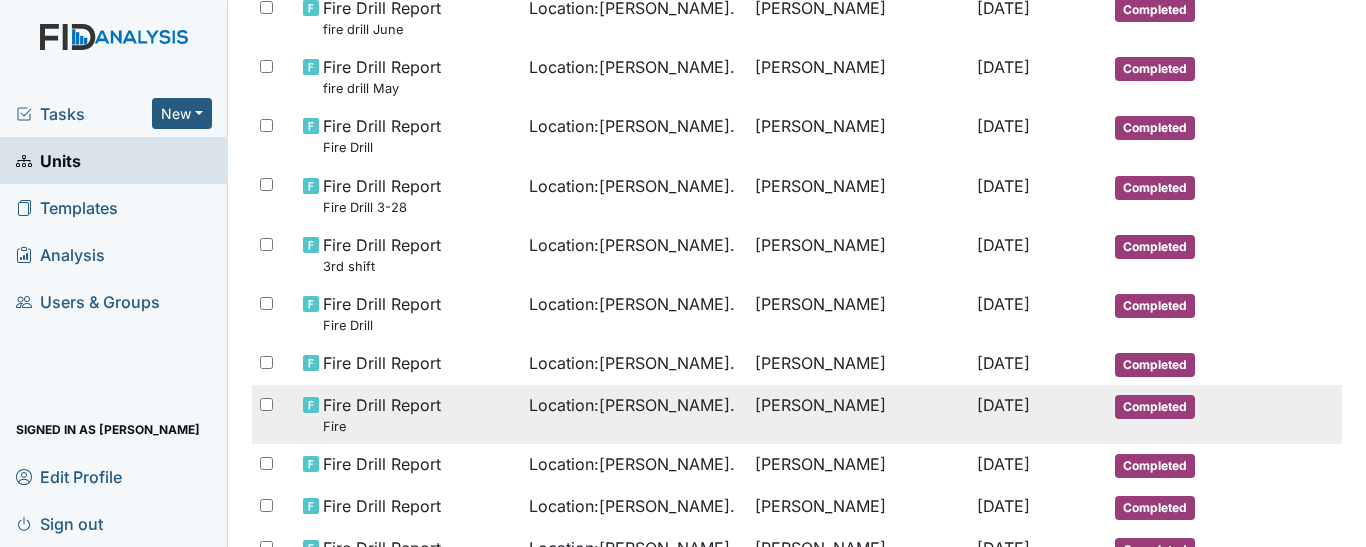 click on "[PERSON_NAME]" at bounding box center [857, 414] 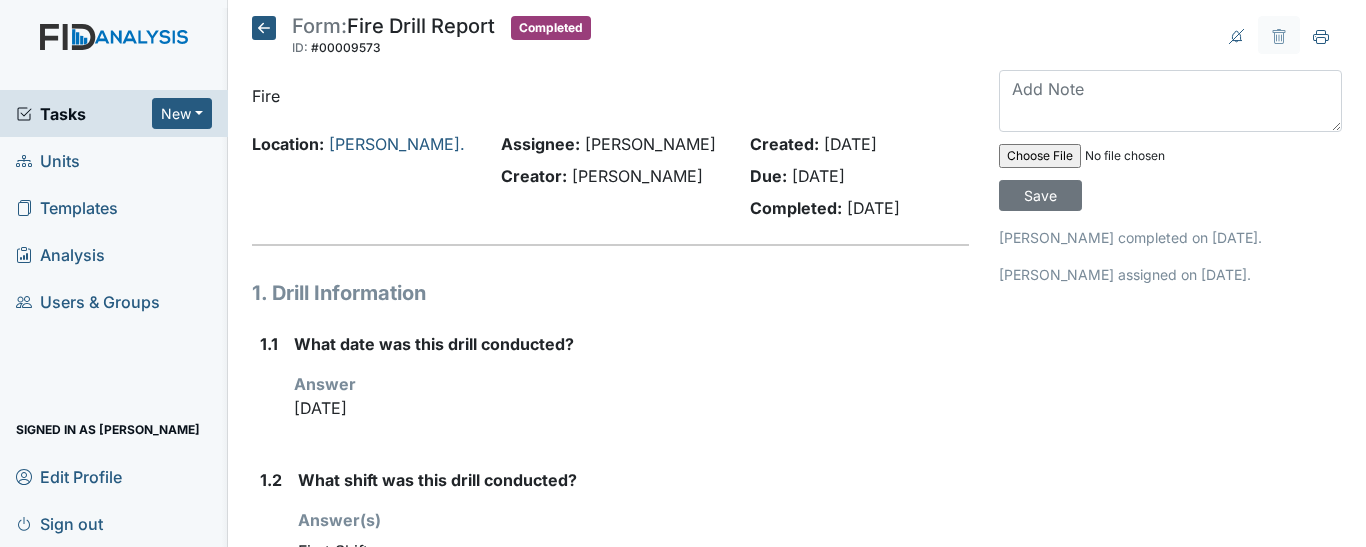 scroll, scrollTop: 0, scrollLeft: 0, axis: both 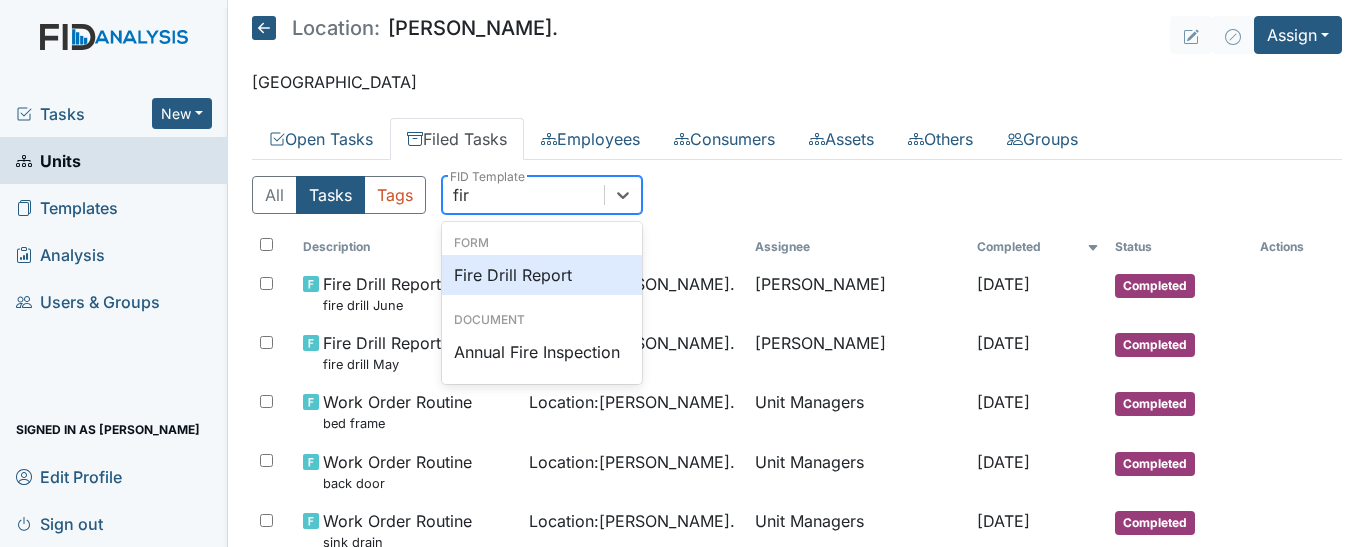 type on "fire" 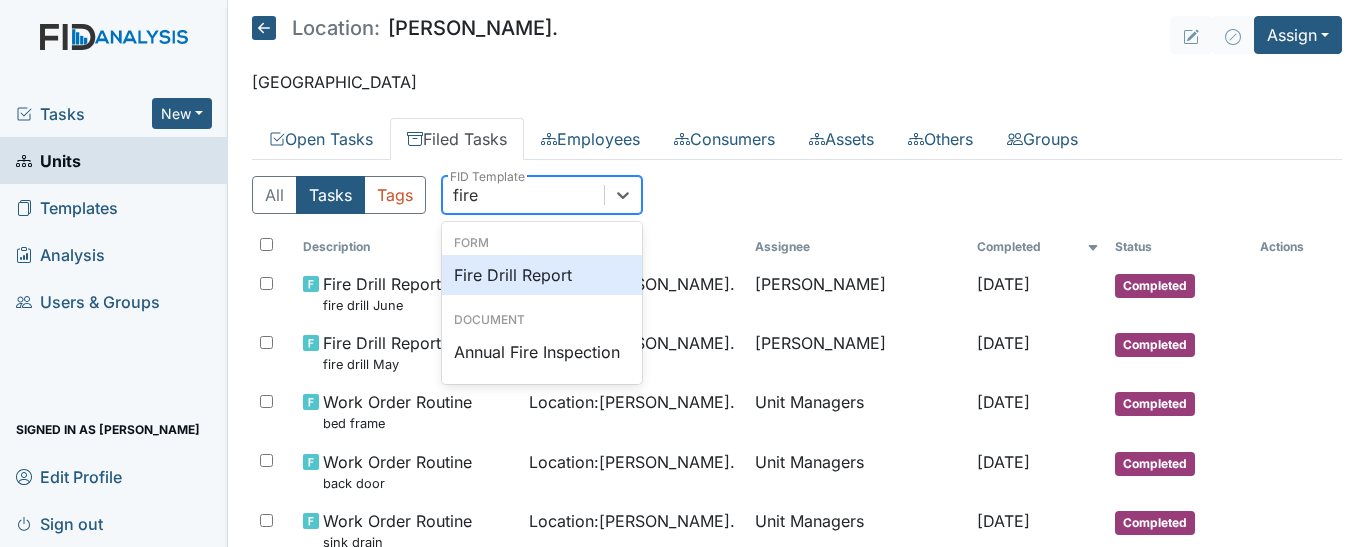 click on "Fire Drill Report" at bounding box center (542, 275) 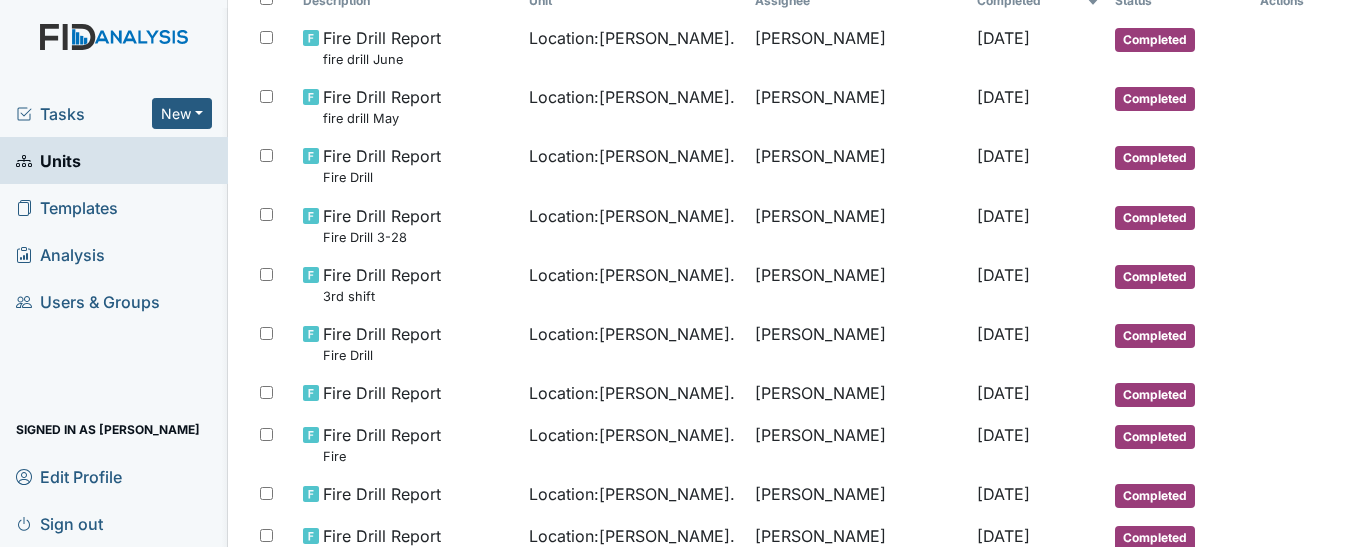 scroll, scrollTop: 243, scrollLeft: 0, axis: vertical 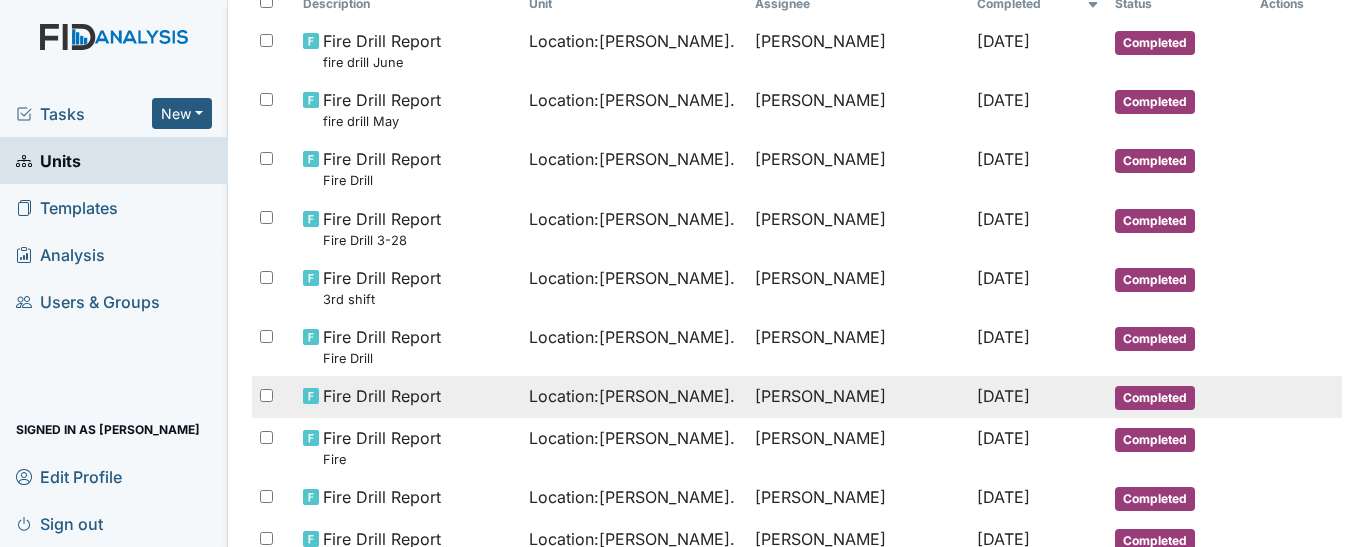 click on "[PERSON_NAME]" at bounding box center (857, 397) 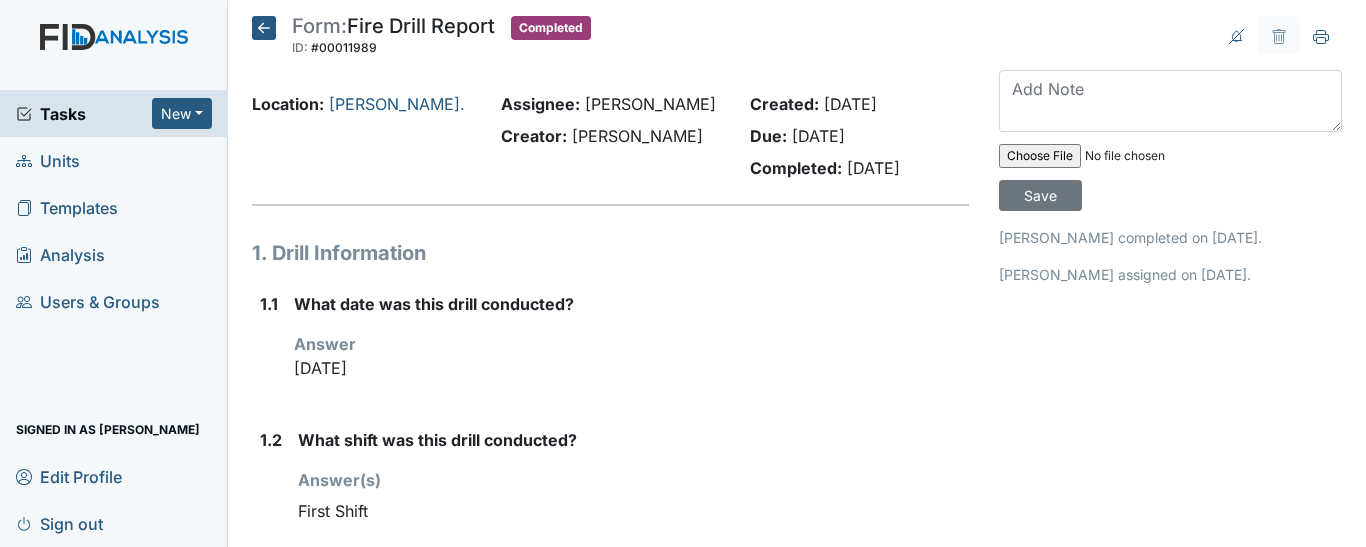 scroll, scrollTop: 0, scrollLeft: 0, axis: both 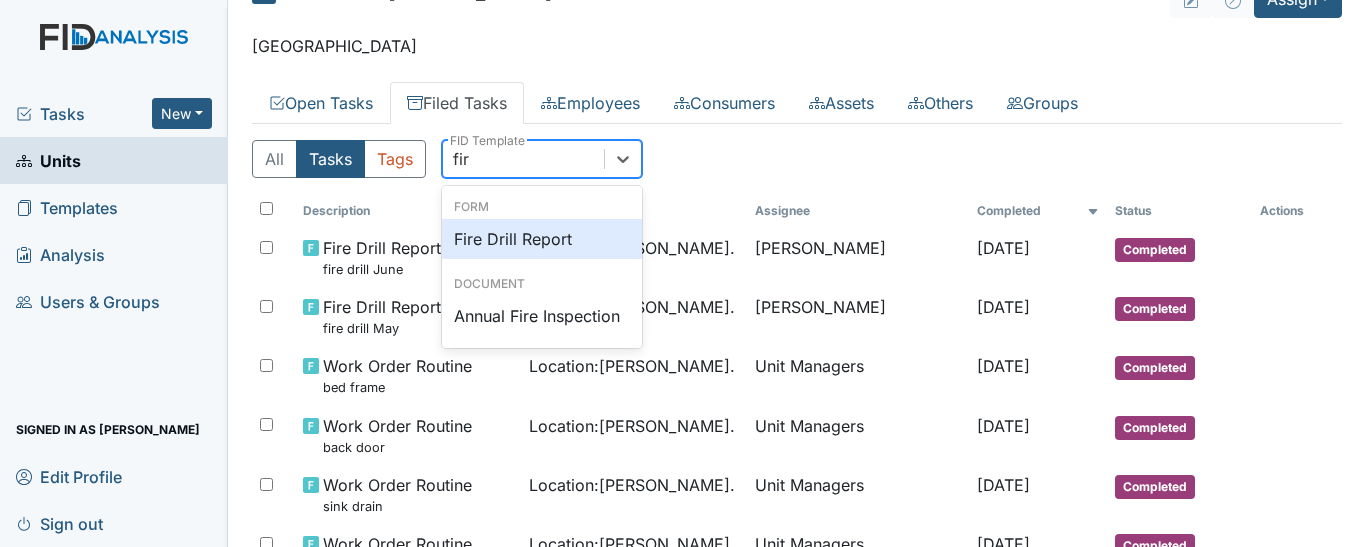 type on "fire" 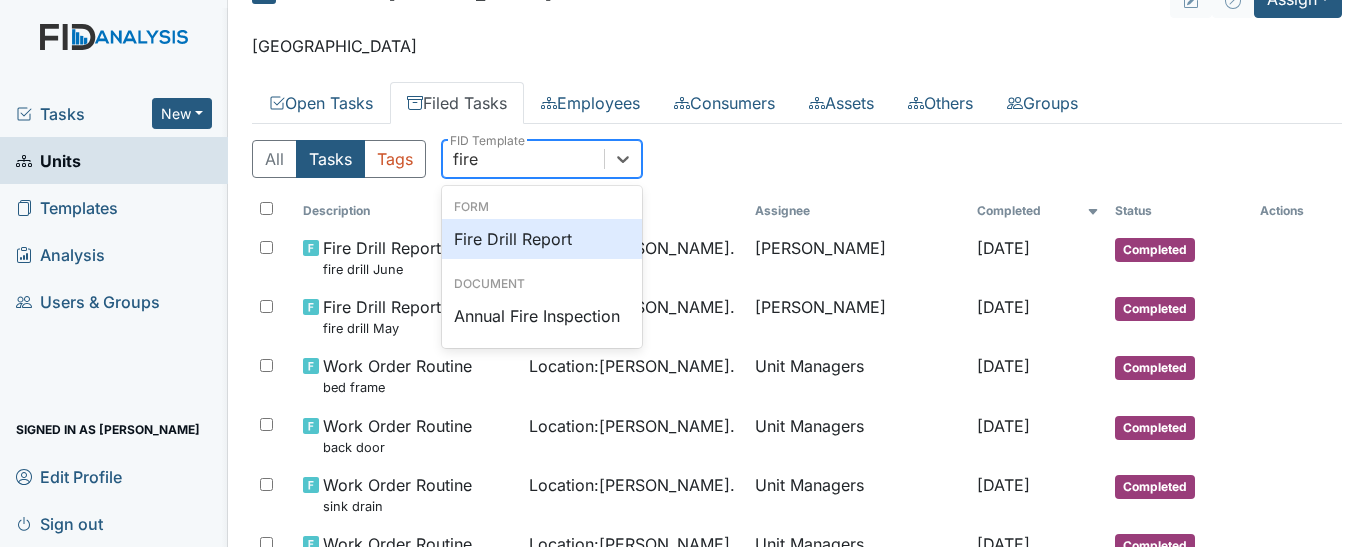 click on "Fire Drill Report" at bounding box center [542, 239] 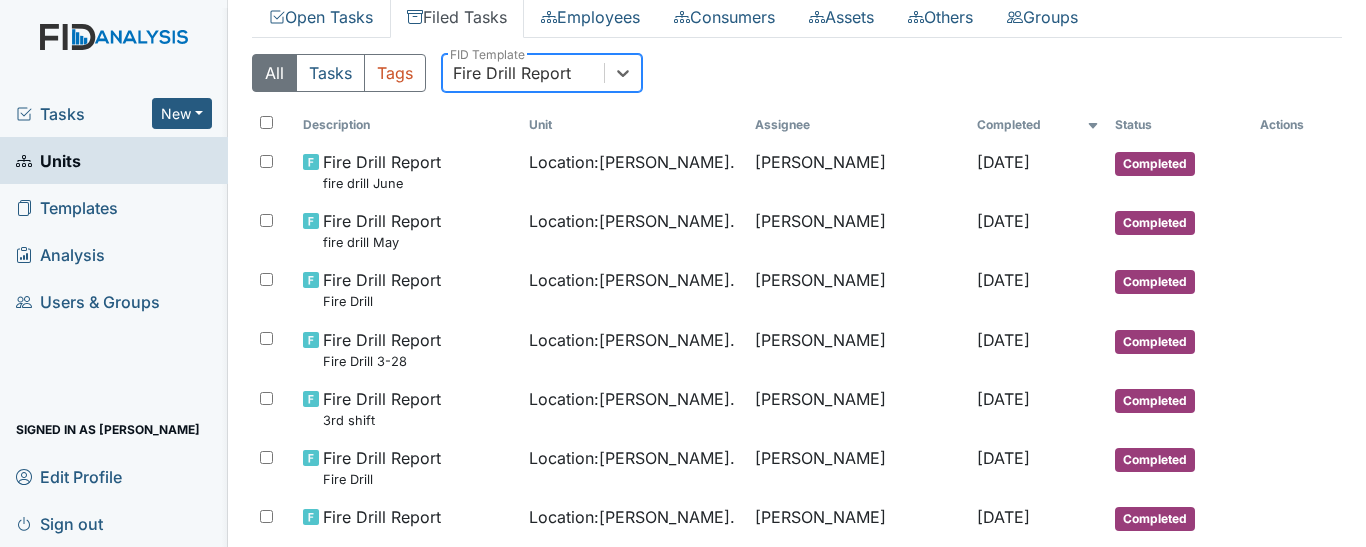 scroll, scrollTop: 121, scrollLeft: 0, axis: vertical 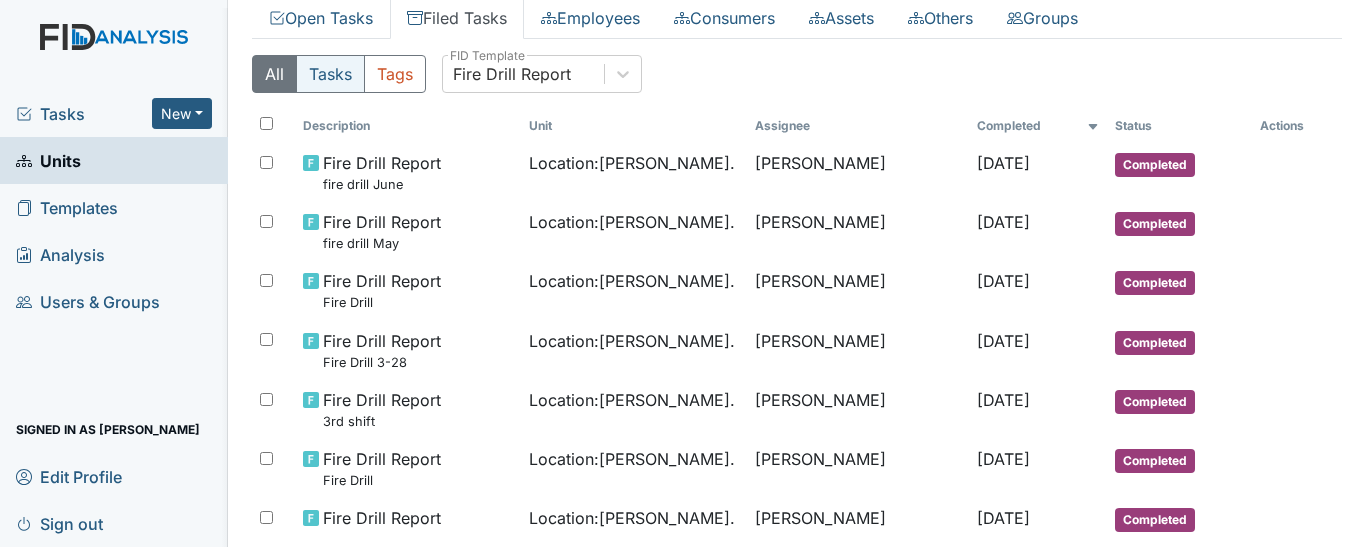 click on "Tasks" at bounding box center [330, 74] 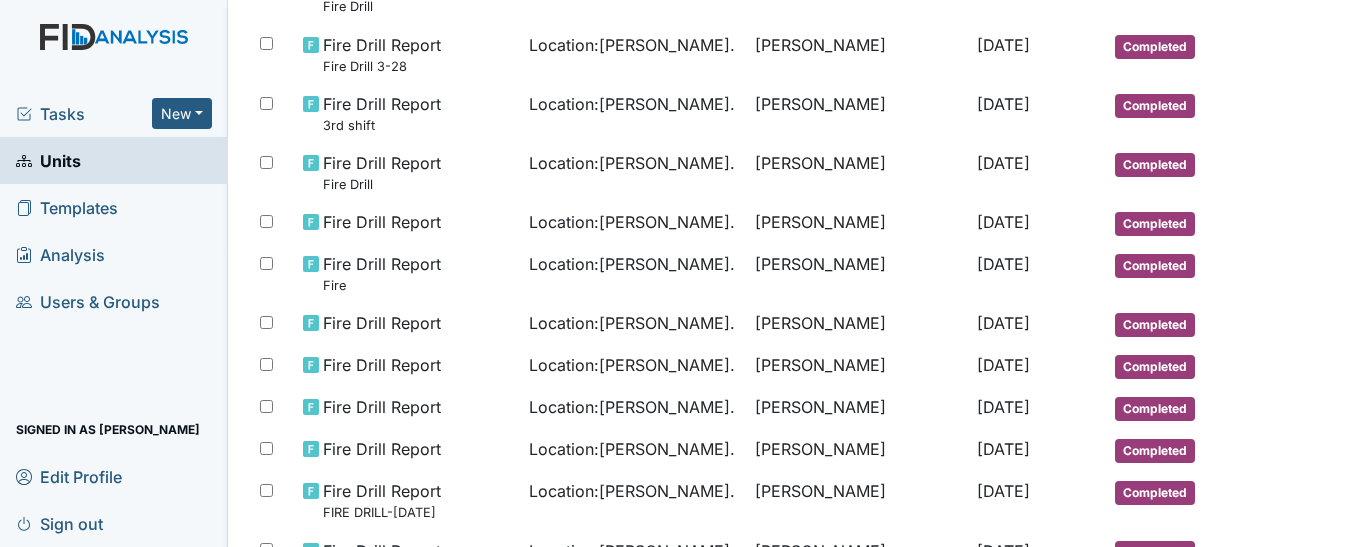 scroll, scrollTop: 401, scrollLeft: 0, axis: vertical 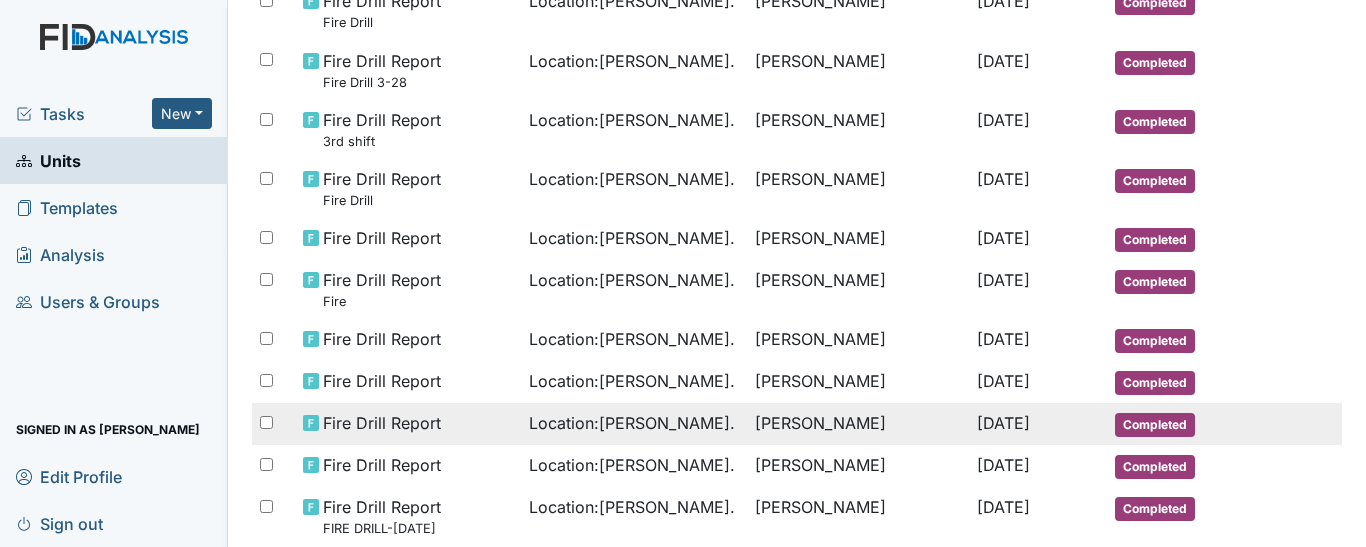 click on "[PERSON_NAME]" at bounding box center (857, 424) 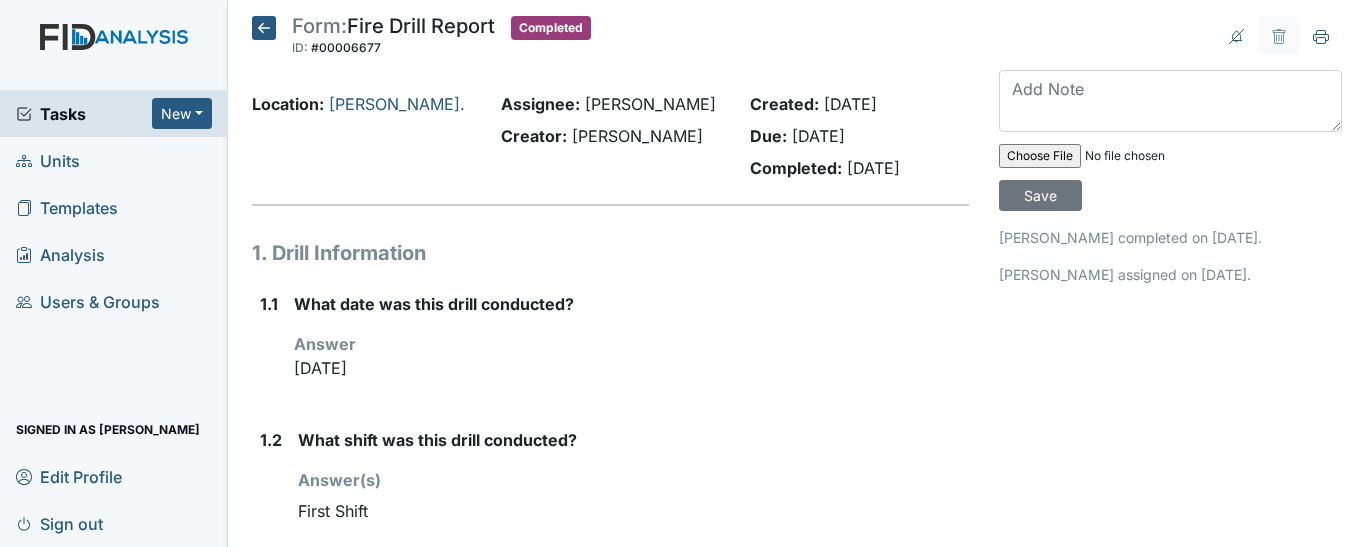scroll, scrollTop: 0, scrollLeft: 0, axis: both 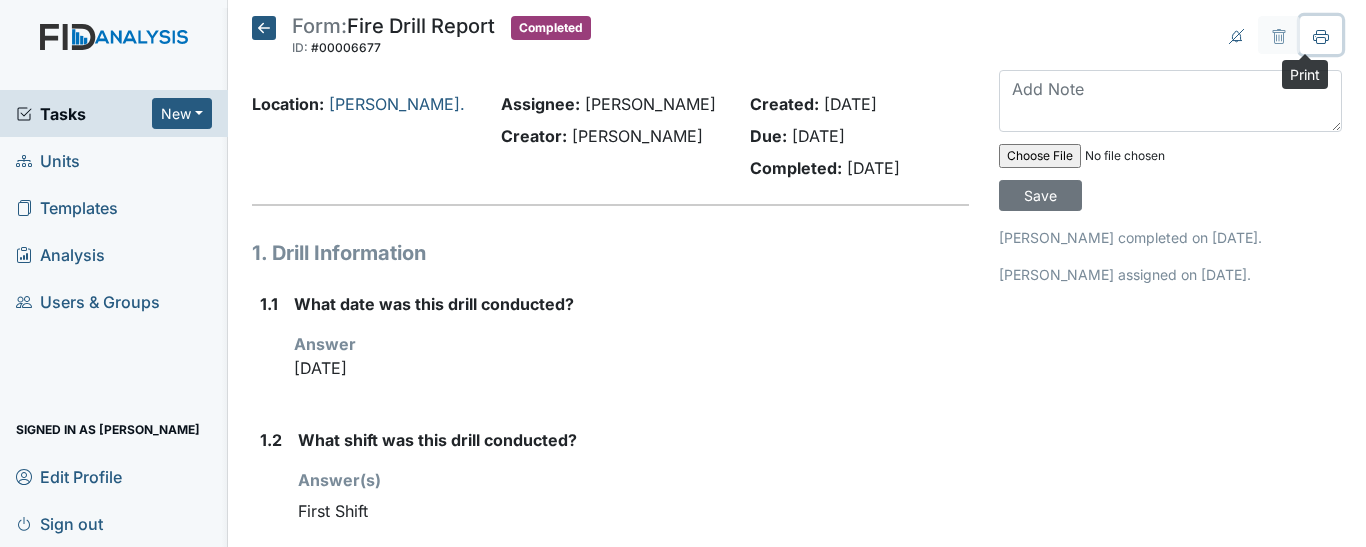 click 